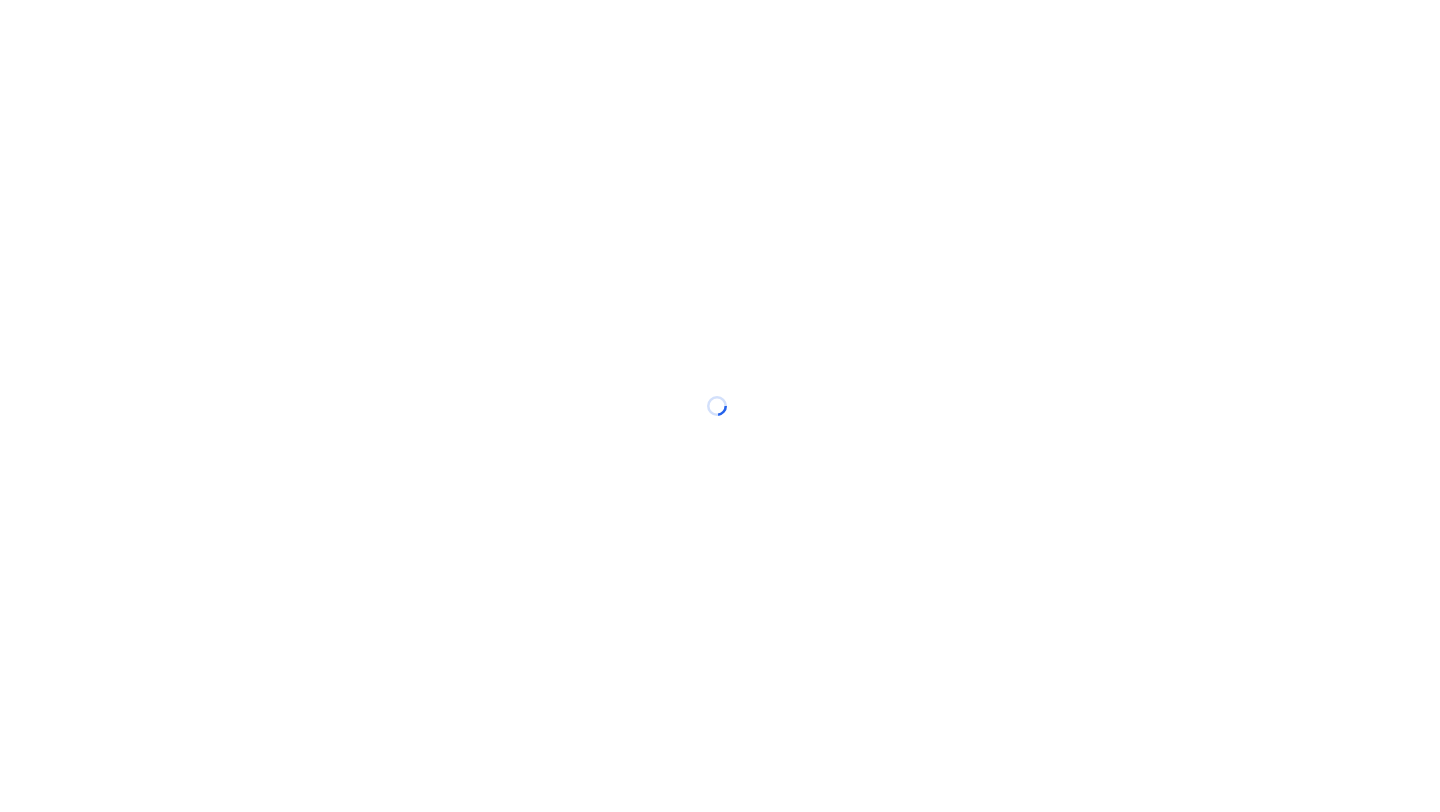 scroll, scrollTop: 0, scrollLeft: 0, axis: both 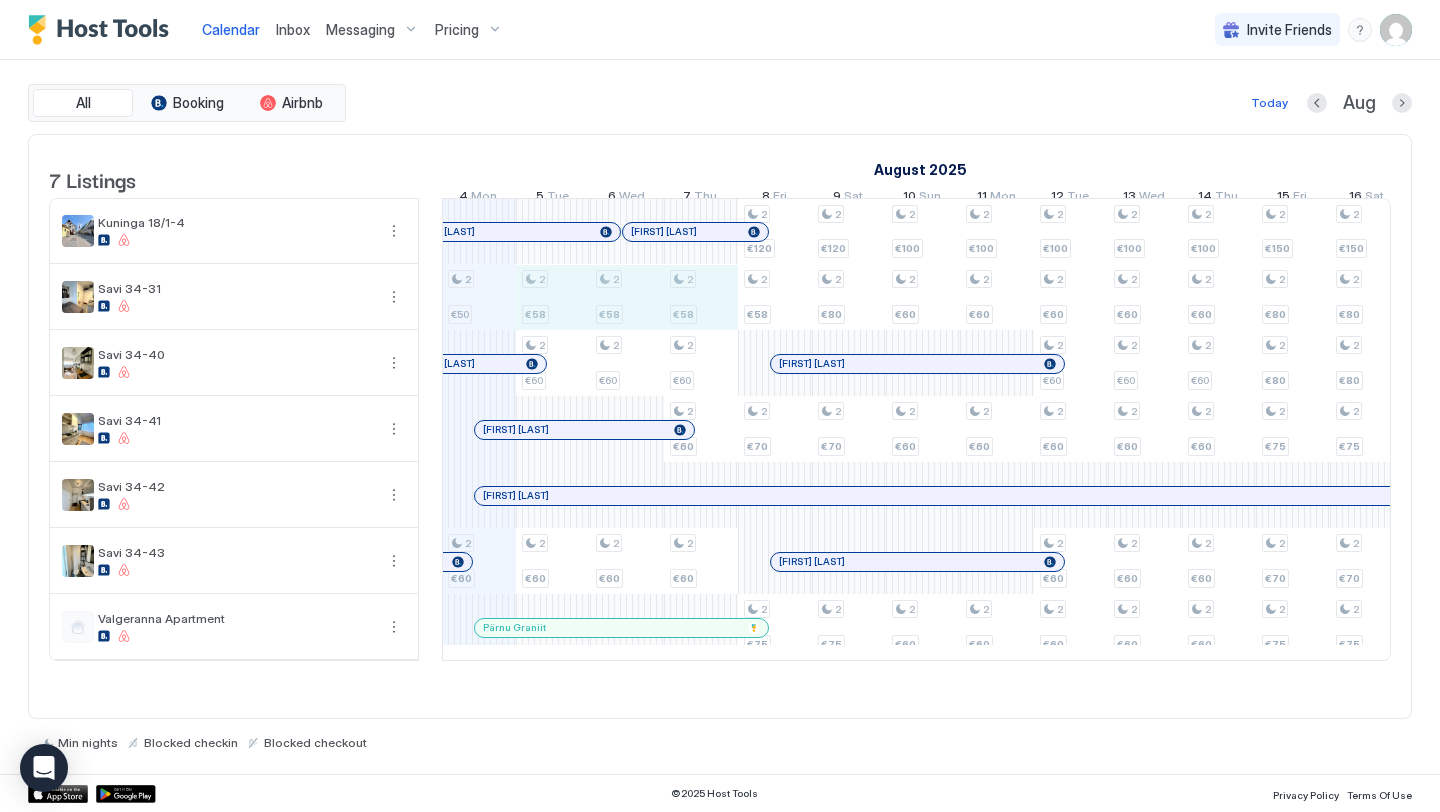drag, startPoint x: 543, startPoint y: 311, endPoint x: 713, endPoint y: 307, distance: 170.04706 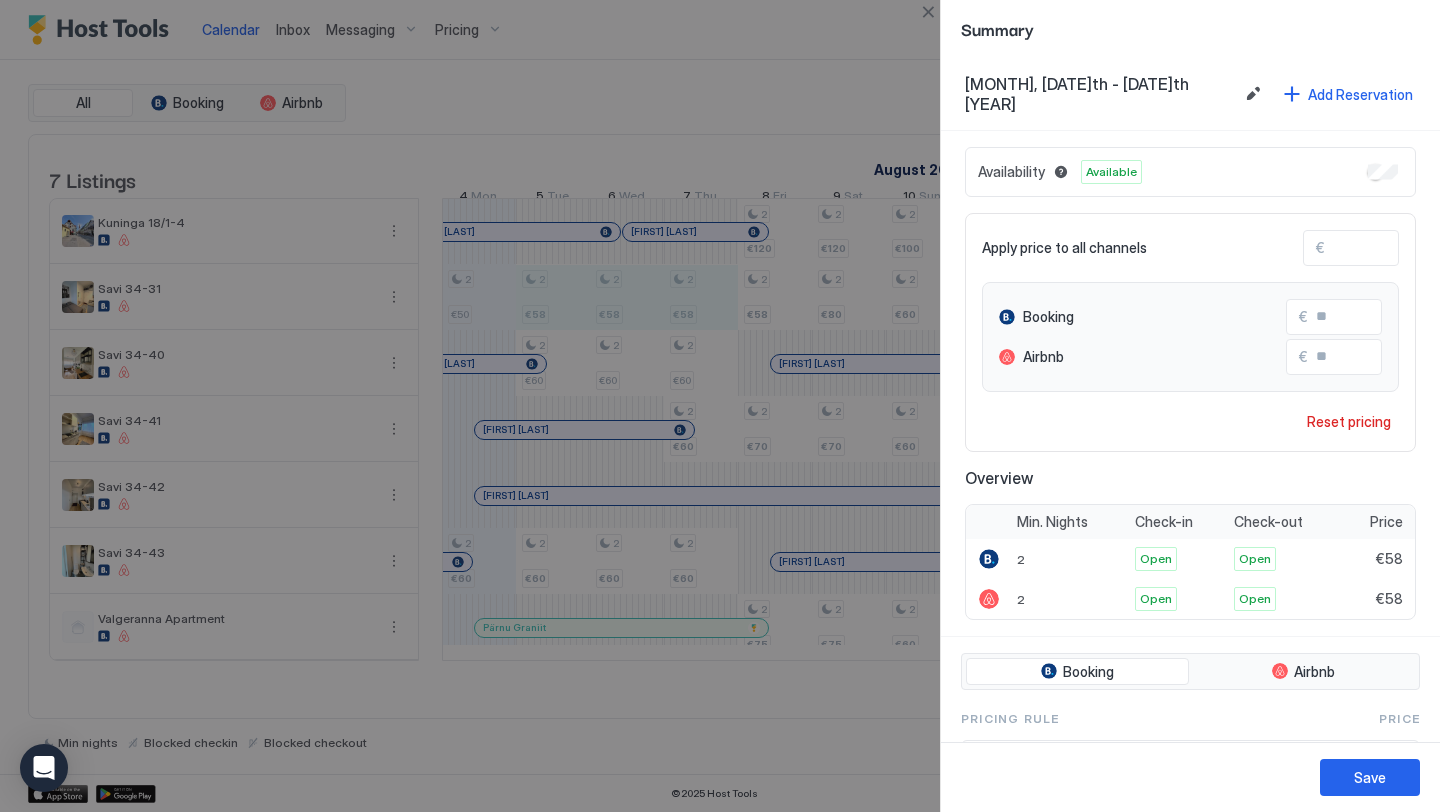 click on "**" at bounding box center (1405, 248) 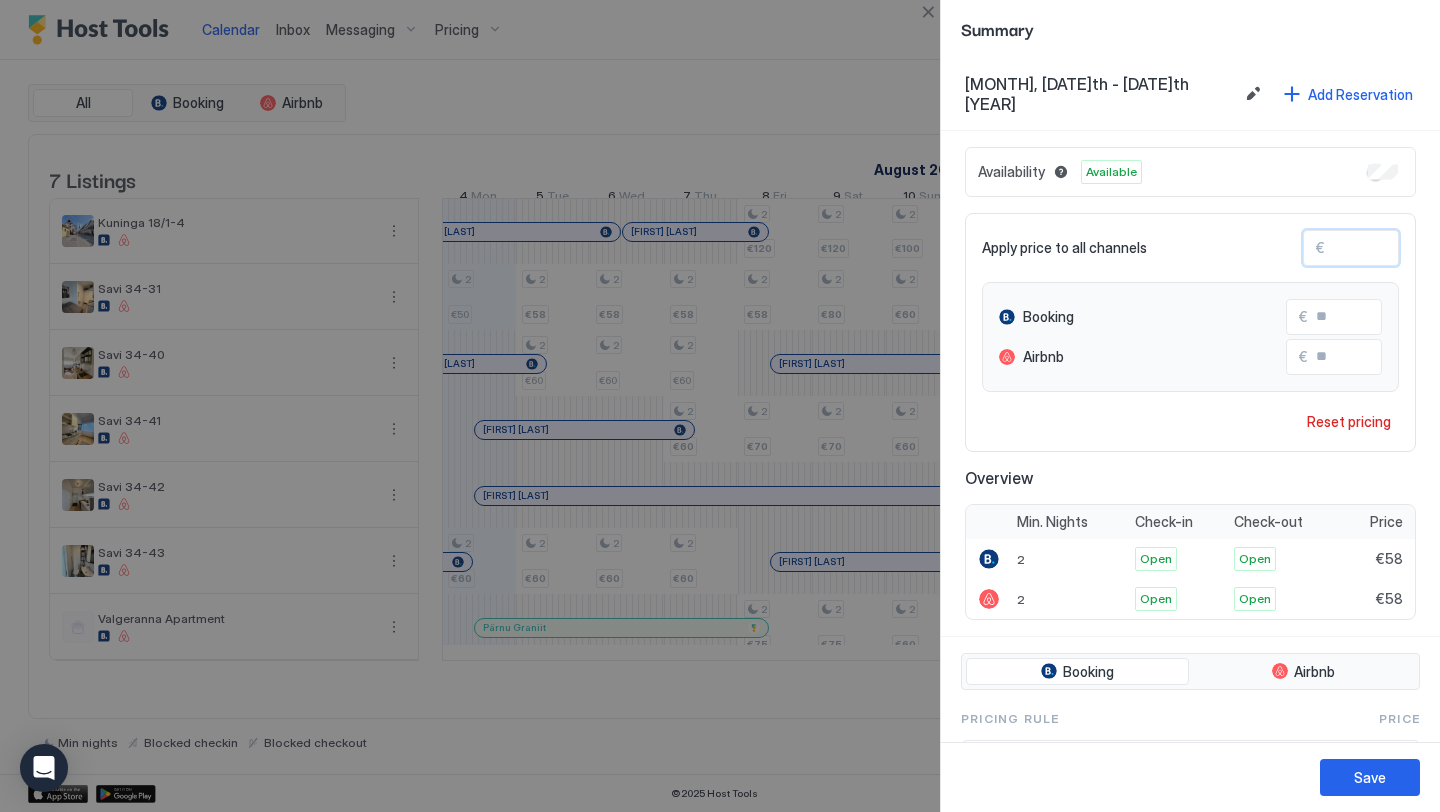 type on "*" 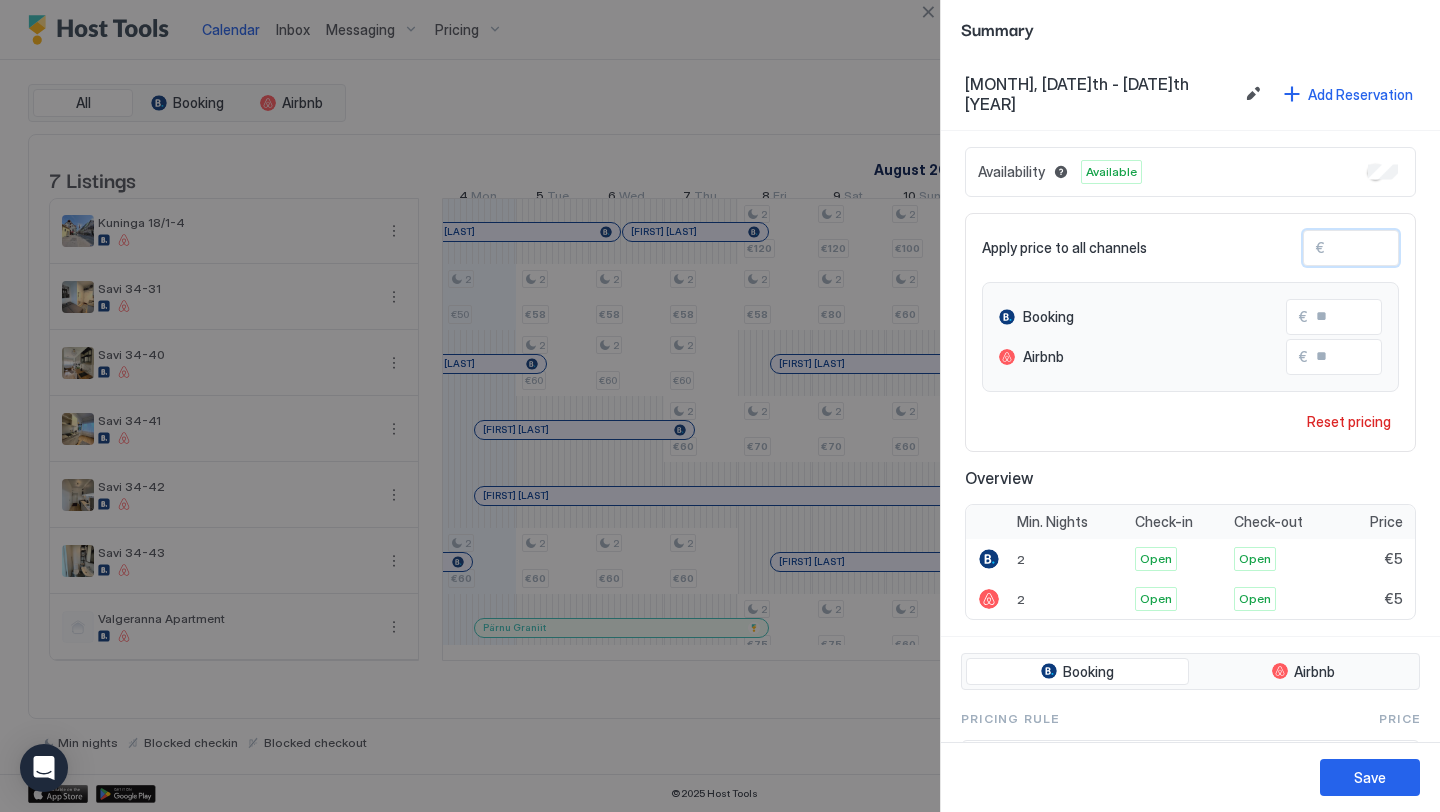 type on "**" 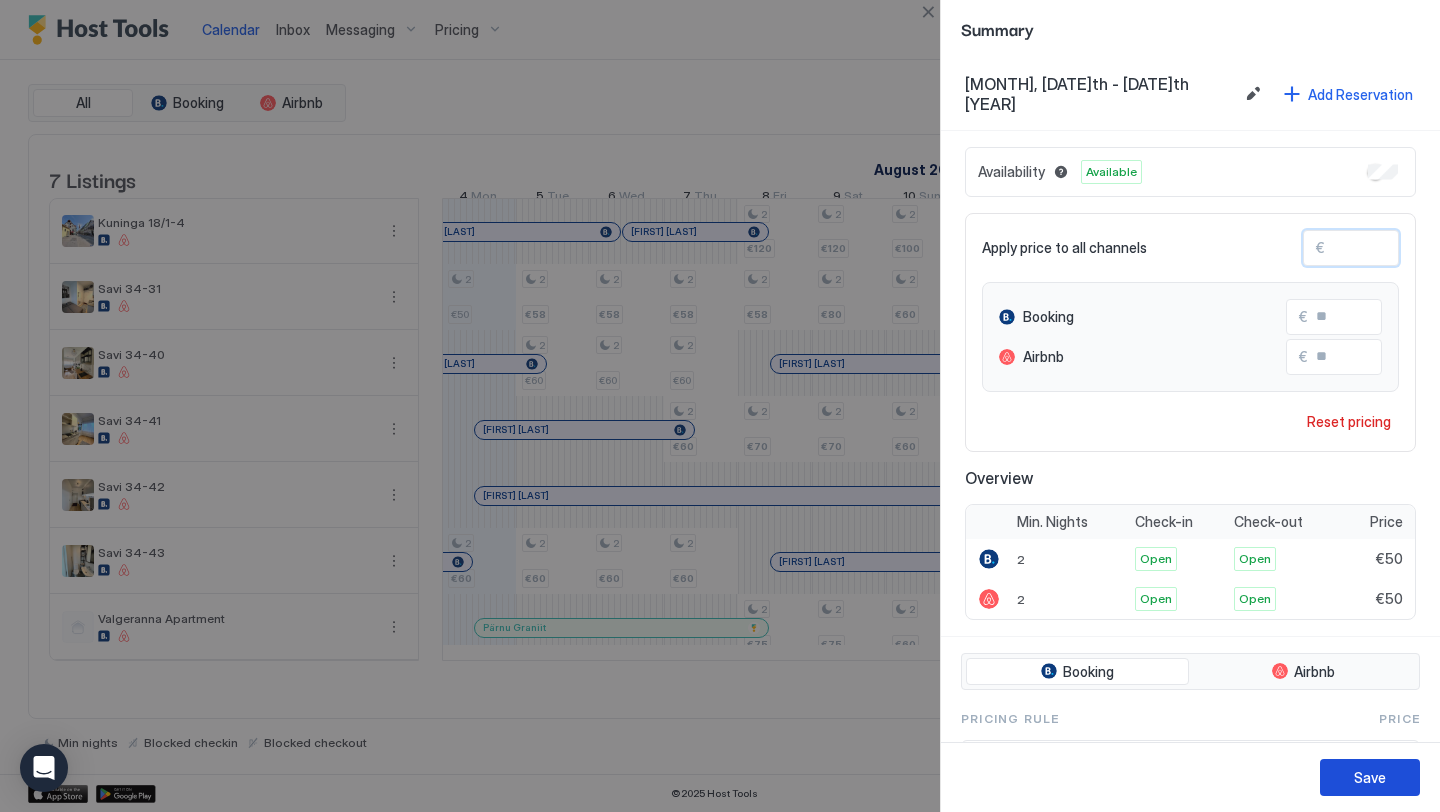 type on "**" 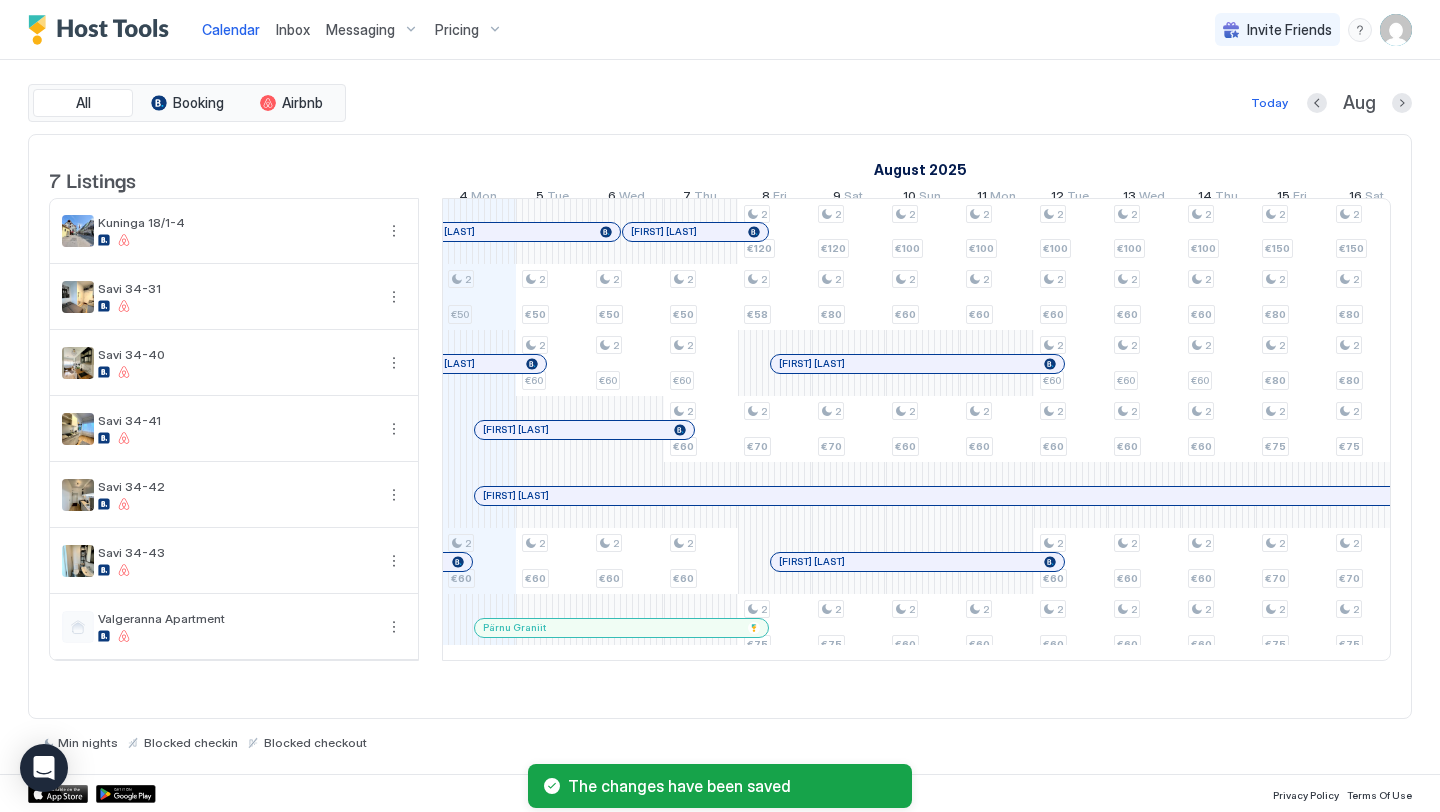 scroll, scrollTop: 0, scrollLeft: 1091, axis: horizontal 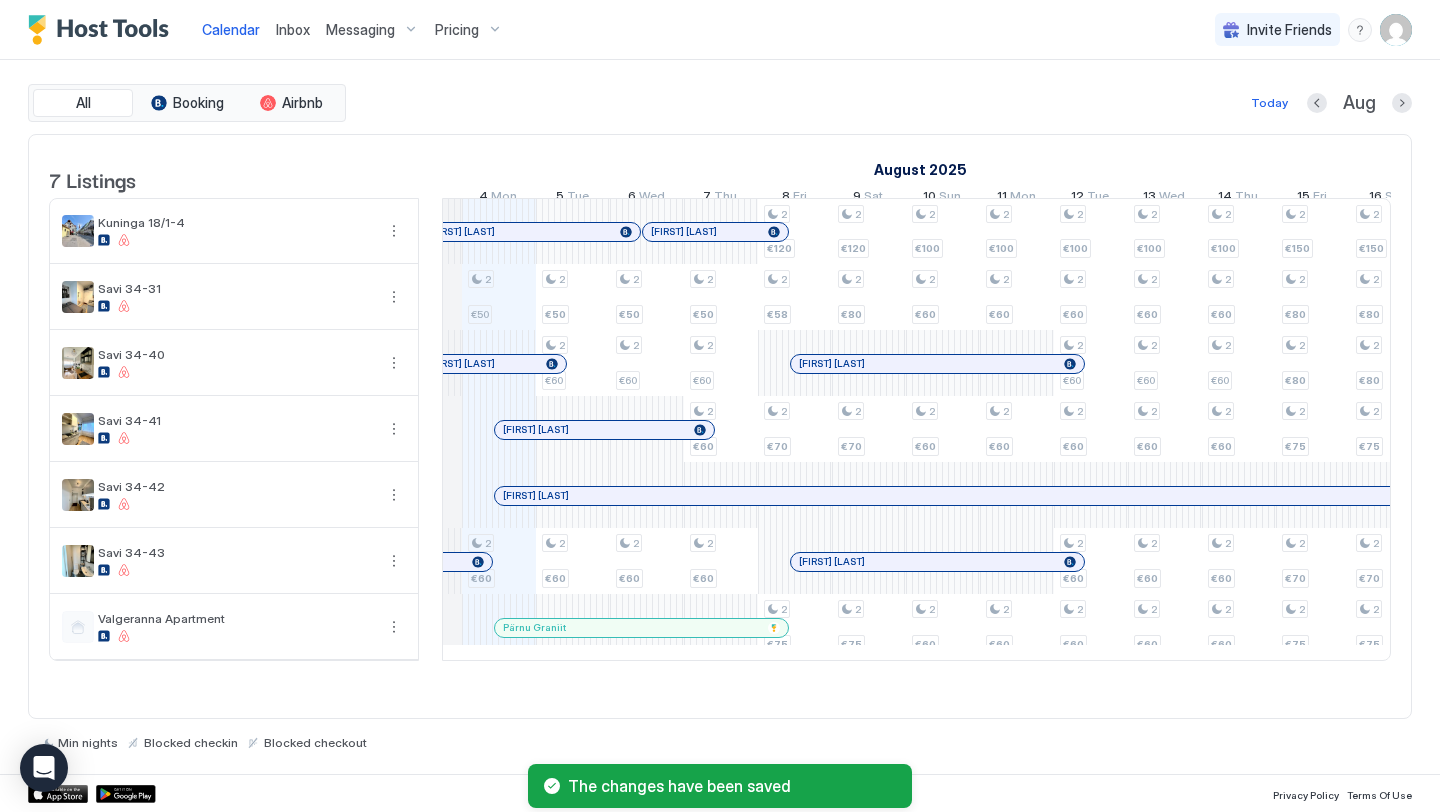 drag, startPoint x: 557, startPoint y: 571, endPoint x: 437, endPoint y: 662, distance: 150.60213 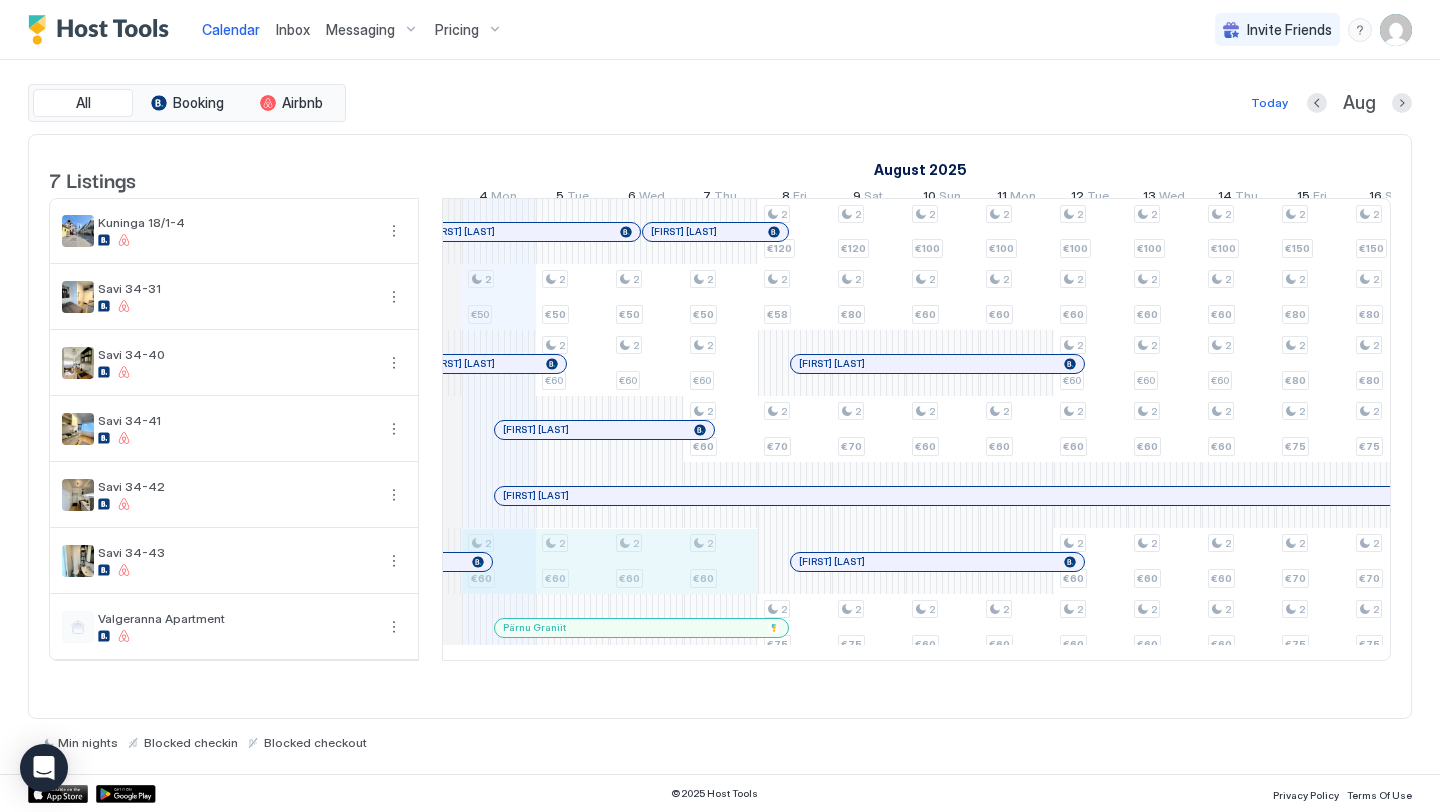 drag, startPoint x: 513, startPoint y: 583, endPoint x: 754, endPoint y: 589, distance: 241.07468 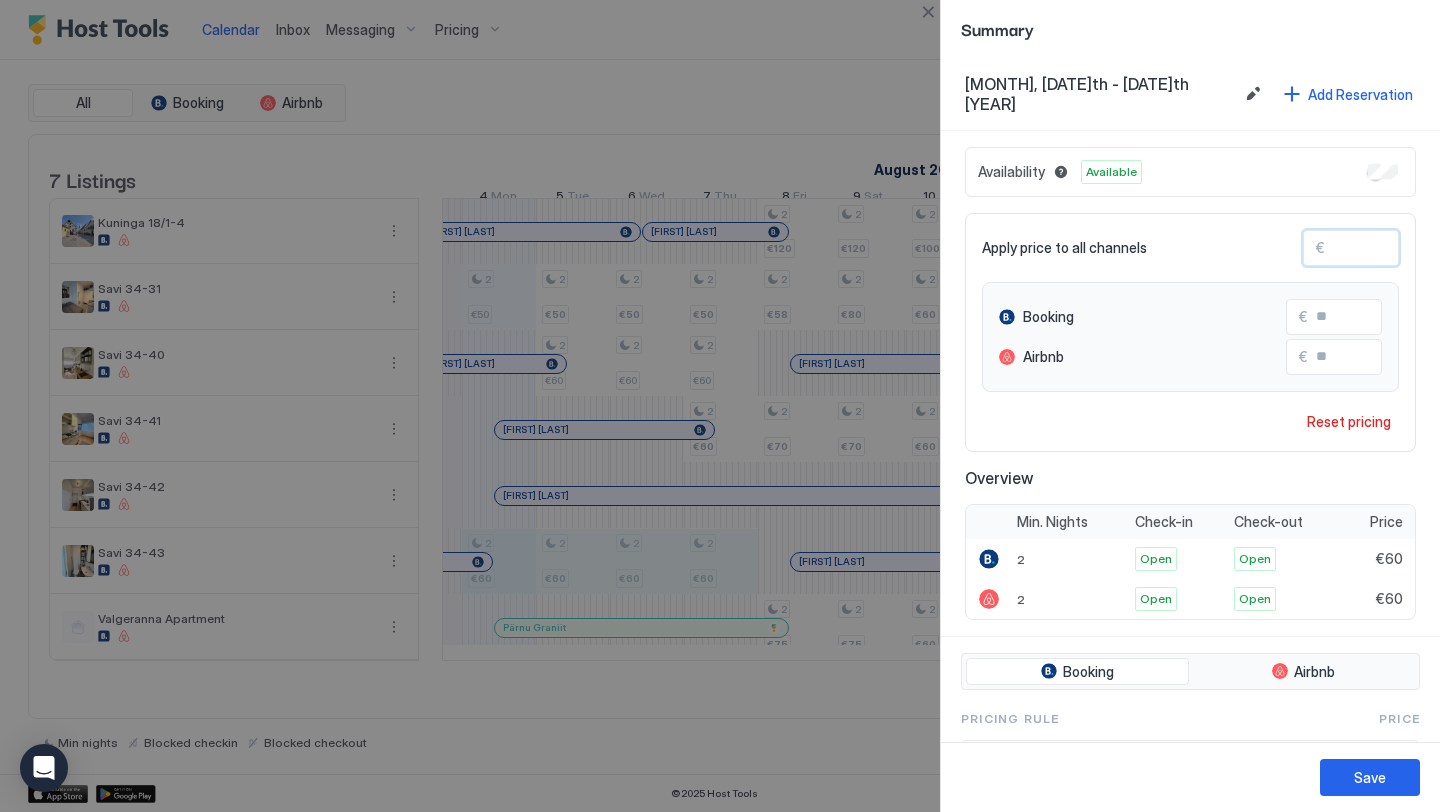 drag, startPoint x: 1370, startPoint y: 231, endPoint x: 1303, endPoint y: 228, distance: 67.06713 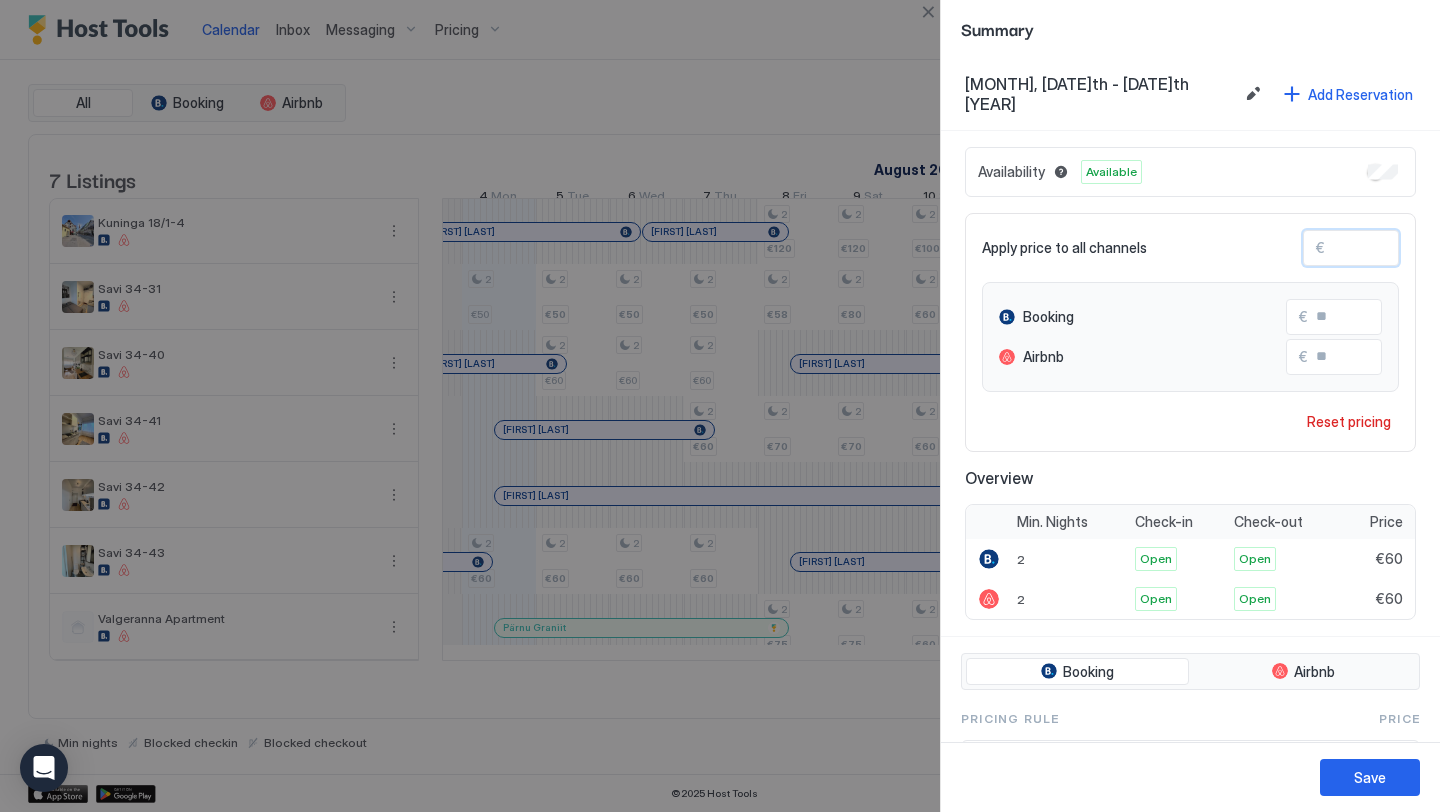type on "*" 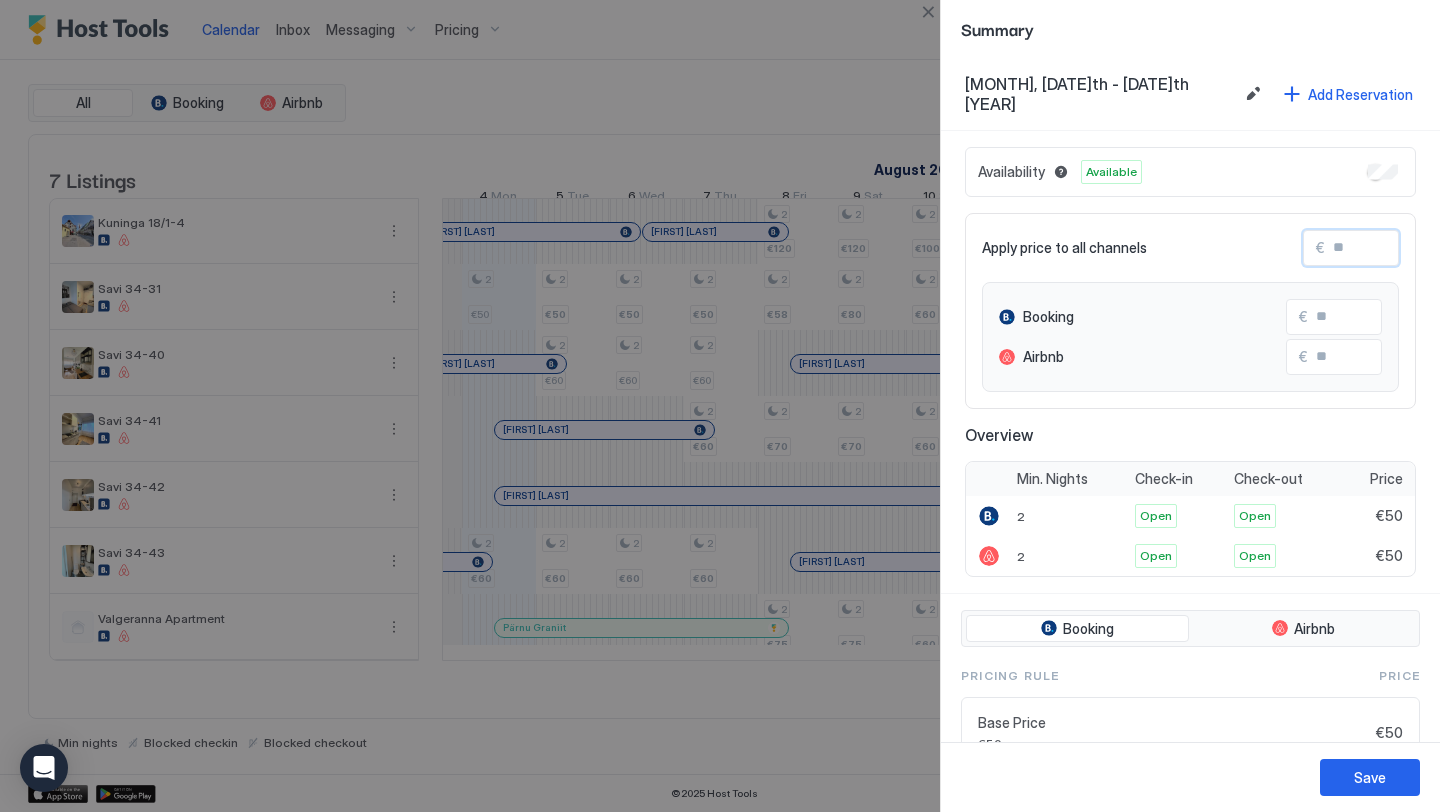 type on "*" 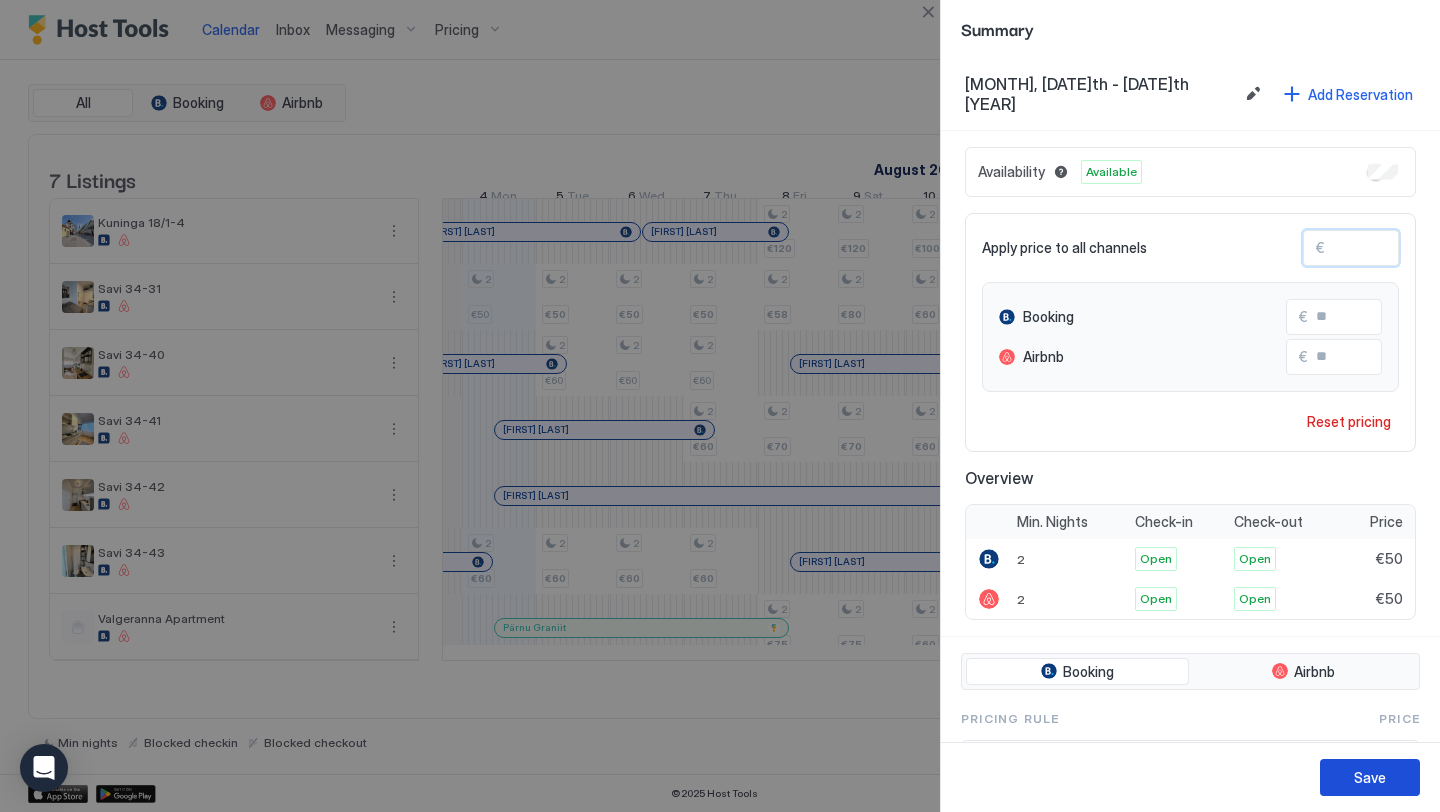 type on "**" 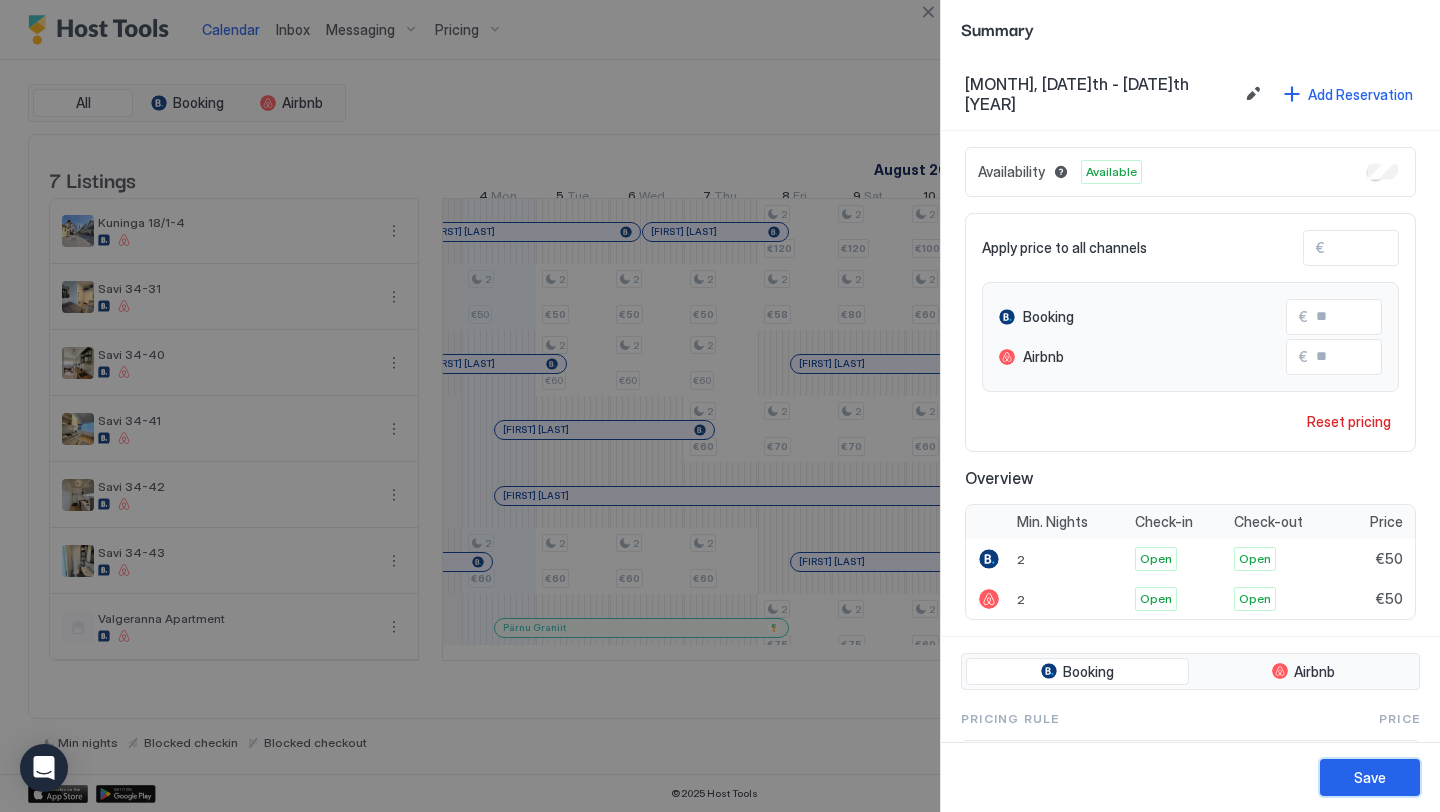 click on "Save" at bounding box center (1370, 777) 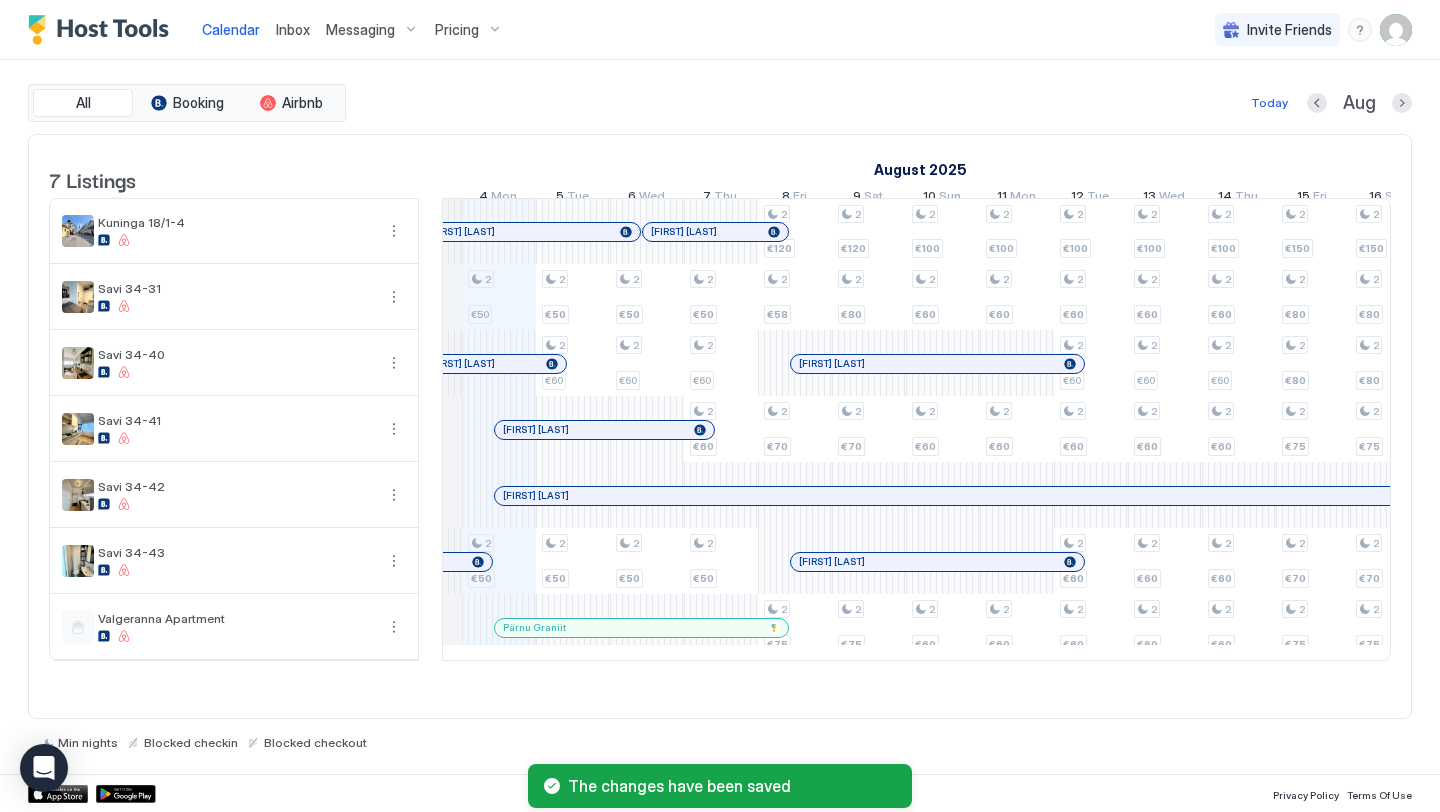click on "2 €50 2 €50 2 €50 2 €60 2 €50 2 €50 2 €60 2 €50 2 €50 2 €60 2 €60 2 €50 2 €120 2 €58 2 €70 2 €75 2 €120 2 €80 2 €70 2 €75 2 €100 2 €60 2 €60 2 €60 2 €100 2 €60 2 €60 2 €60 2 €100 2 €60 2 €60 2 €60 2 €60 2 €60 2 €100 2 €60 2 €60 2 €60 2 €60 2 €60 2 €100 2 €60 2 €60 2 €60 2 €60 2 €60 2 €150 2 €80 2 €80 2 €75 2 €70 2 €75 2 €150 2 €80 2 €80 2 €75 2 €70 2 €75 2 €100 2 €60 2 €60 2 €60 2 €60 2 €100 2 €60 2 €60 2 €60 2 €60 2 €100 2 €60 2 €60 2 €55 2 €60 2 €60 2 €100 2 €60 2 €60 2 €55 2 €60 2 €60 2 €60 2 €60 2 €55 2 €60 2 €60 2 €80 2 €80 2 €70 2 €70 2 €75 2 €80 2 €80 2 €70 2 €70 2 €75 2 €100 2 €60 2 €60 2 €55 2 €60 2 €60 2 €60 2 €100 2 €60 2 €60 2 €55 2 €60 2 €60 2 €60 2 €100 2 €60 2 €60 2 €55 2 €60 2 €60 2 €60 2 €100 2 €60 2 €60 2 €55 2 €60 2 €60 2 €60 2 €100 2 €60 2 2 2" at bounding box center [1313, 429] 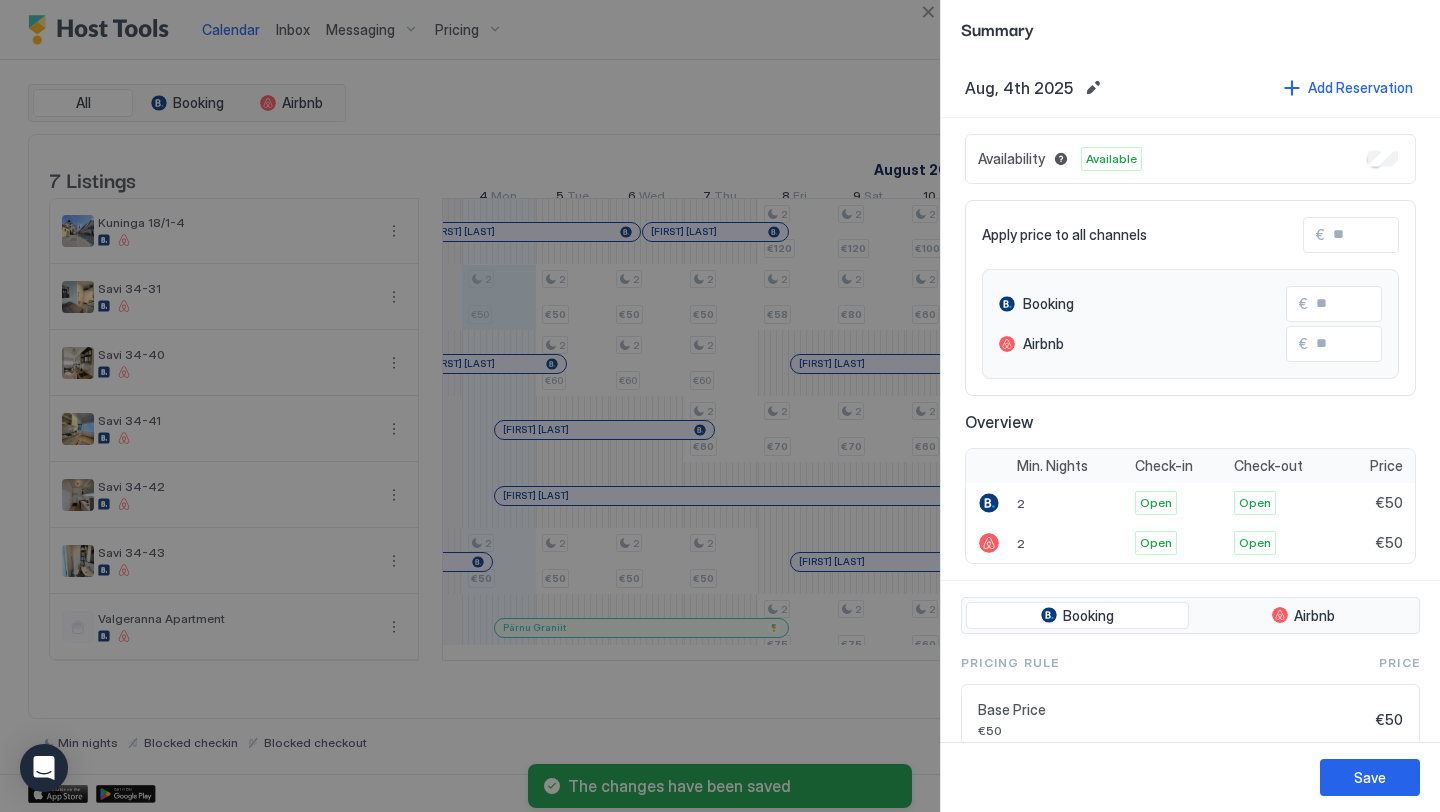 click at bounding box center [720, 406] 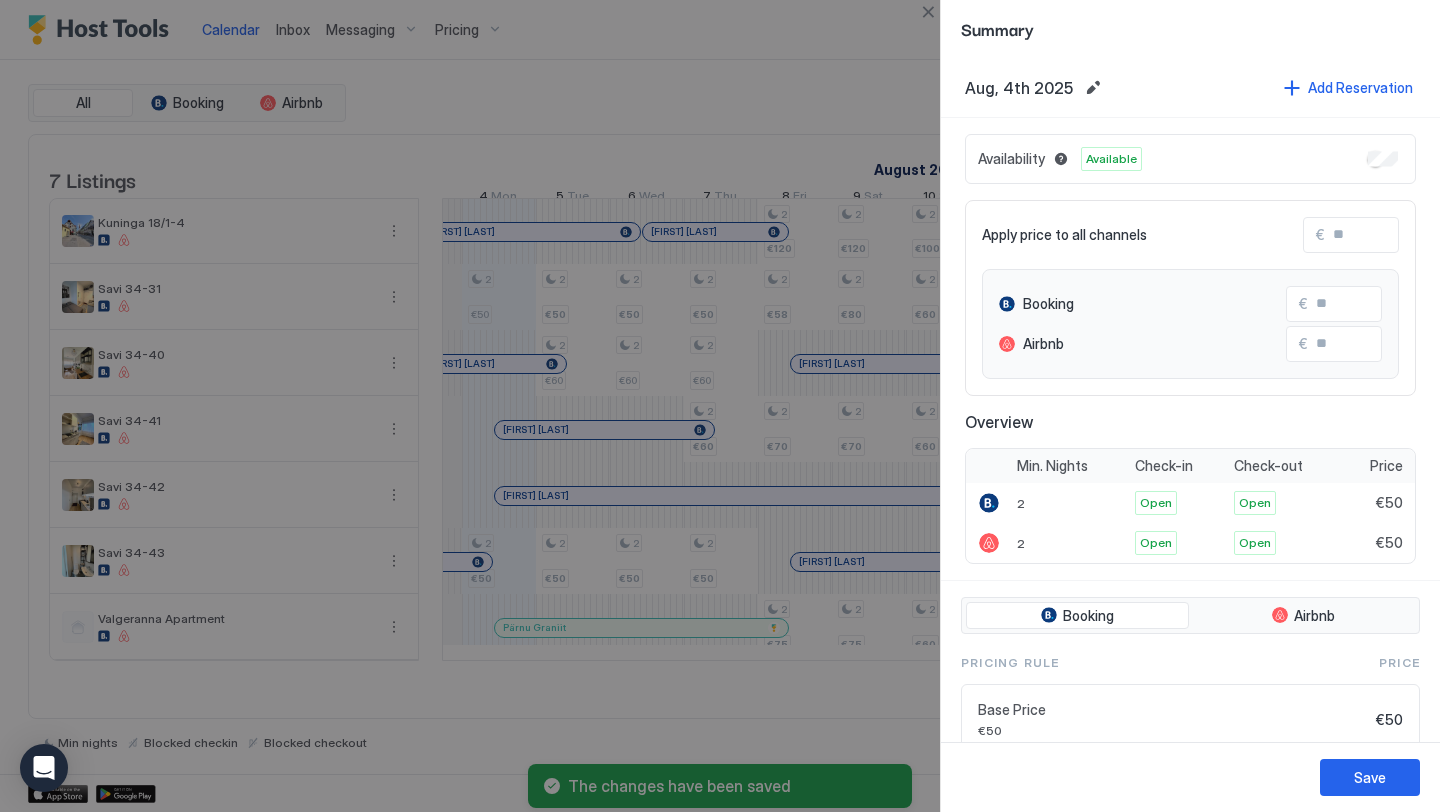 click at bounding box center (720, 406) 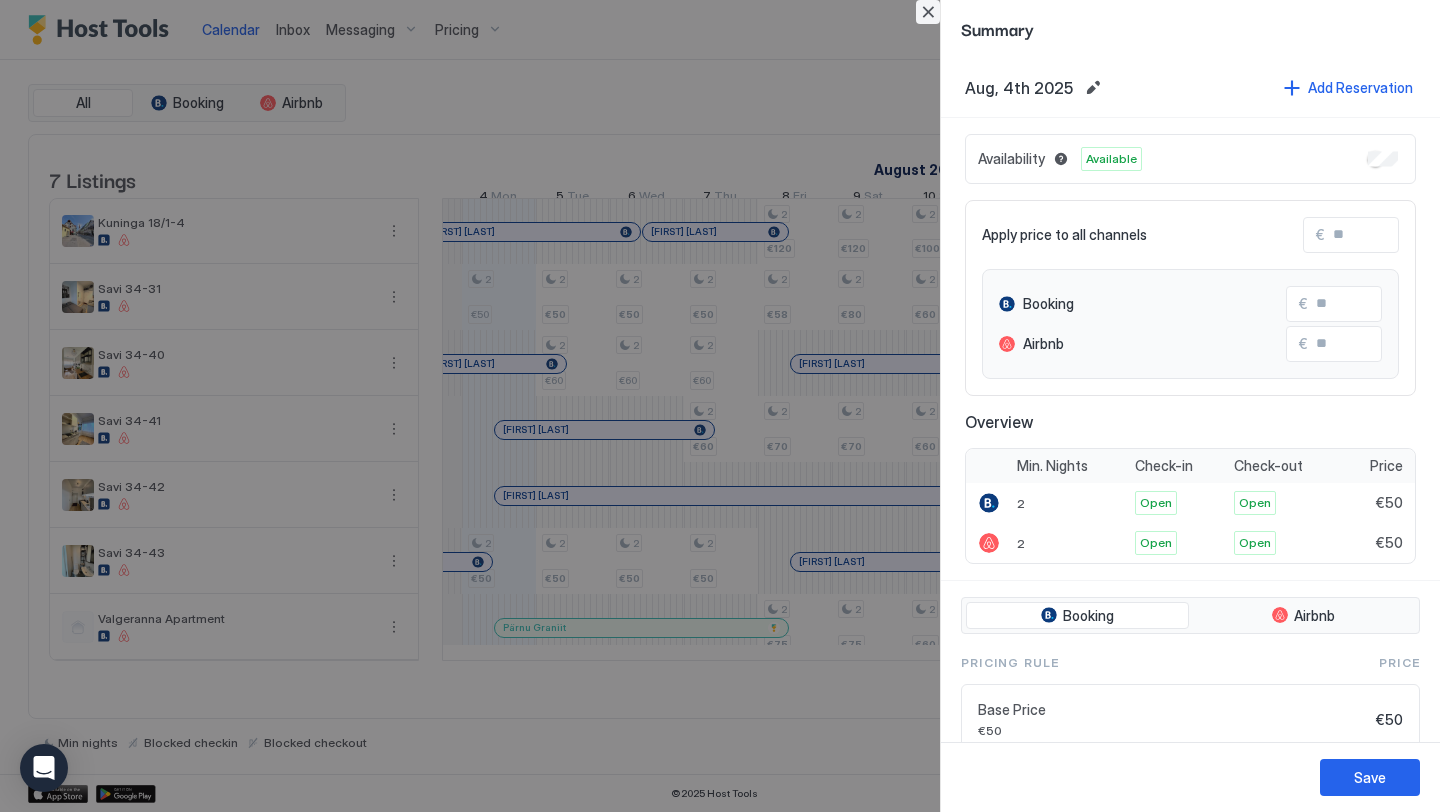 click at bounding box center [928, 12] 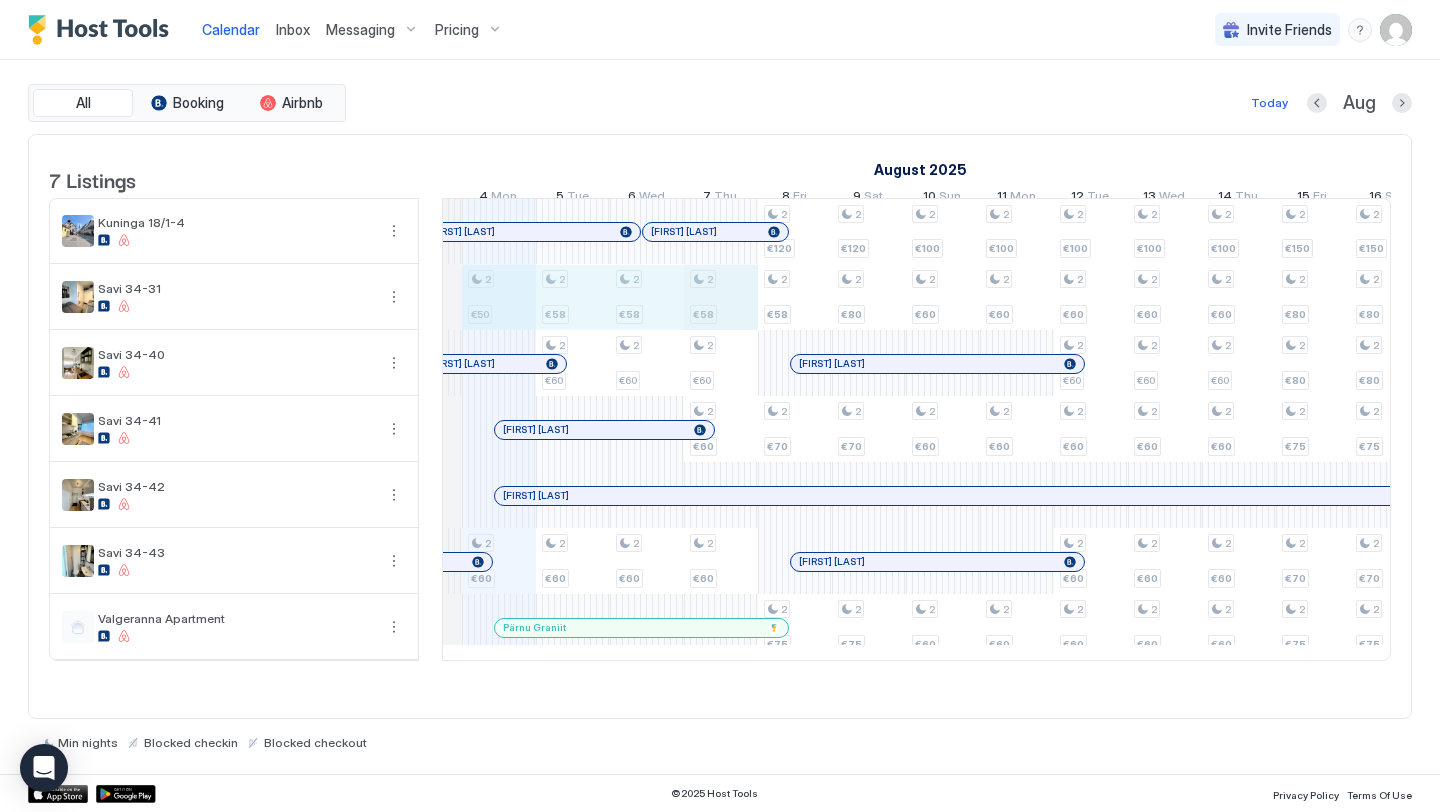 click on "2 €50 2 €60 2 €58 2 €60 2 €60 2 €58 2 €60 2 €60 2 €58 2 €60 2 €60 2 €60 2 €120 2 €58 2 €70 2 €75 2 €120 2 €80 2 €70 2 €75 2 €100 2 €60 2 €60 2 €60 2 €100 2 €60 2 €60 2 €60 2 €100 2 €60 2 €60 2 €60 2 €60 2 €60 2 €100 2 €60 2 €60 2 €60 2 €60 2 €60 2 €100 2 €60 2 €60 2 €60 2 €60 2 €60 2 €150 2 €80 2 €80 2 €75 2 €70 2 €75 2 €150 2 €80 2 €80 2 €75 2 €70 2 €75 2 €100 2 €60 2 €60 2 €60 2 €60 2 €100 2 €60 2 €60 2 €60 2 €60 2 €100 2 €60 2 €60 2 €55 2 €60 2 €60 2 €100 2 €60 2 €60 2 €55 2 €60 2 €60 2 €60 2 €60 2 €55 2 €60 2 €60 2 €80 2 €80 2 €70 2 €70 2 €75 2 €80 2 €80 2 €70 2 €70 2 €75 2 €100 2 €60 2 €60 2 €55 2 €60 2 €60 2 €60 2 €100 2 €60 2 €60 2 €55 2 €60 2 €60 2 €60 2 €100 2 €60 2 €60 2 €55 2 €60 2 €60 2 €60 2 €100 2 €60 2 €60 2 €55 2 €60 2 €60 2 €60 2 €100 2 €60 2 2 2" at bounding box center [1313, 429] 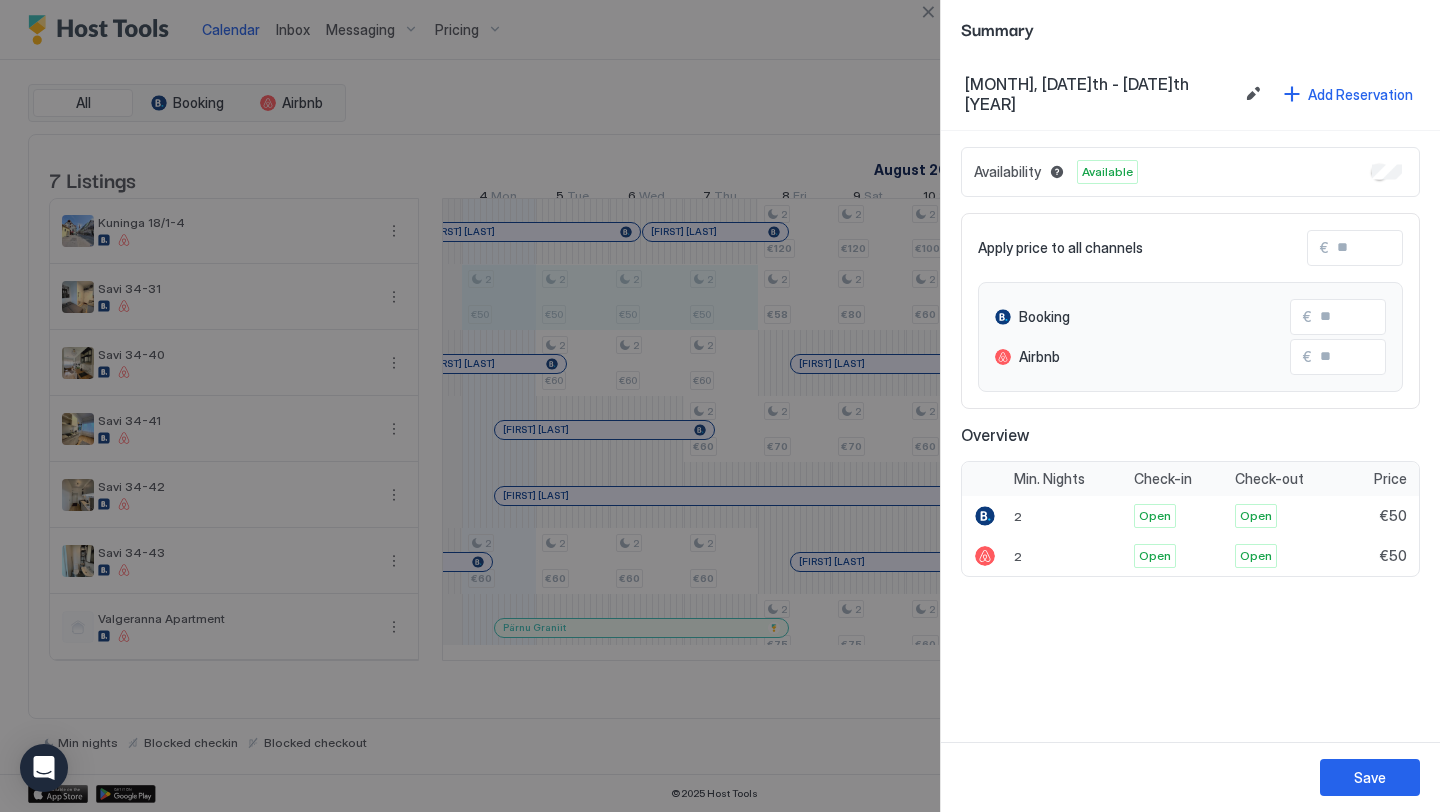 click at bounding box center [720, 406] 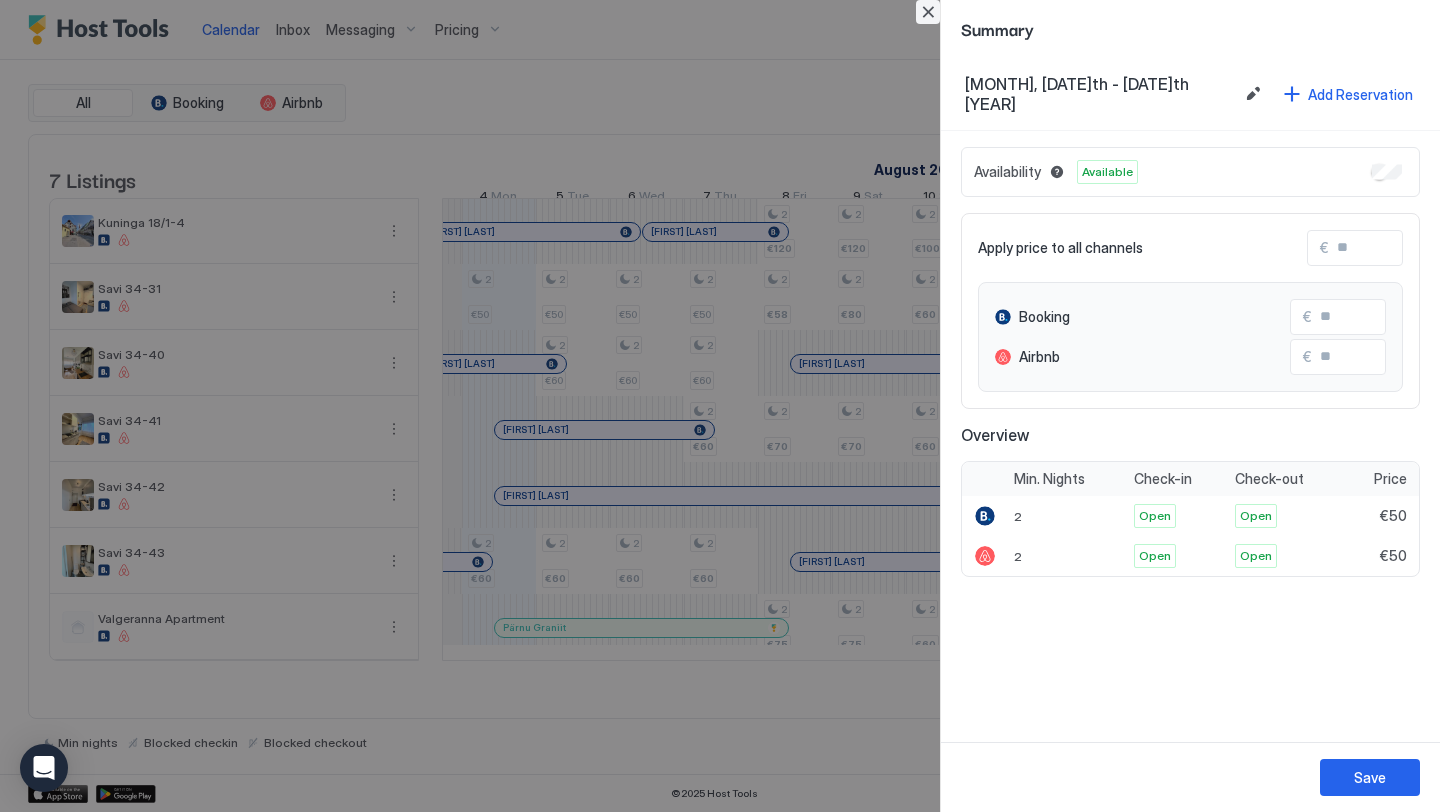 click at bounding box center [928, 12] 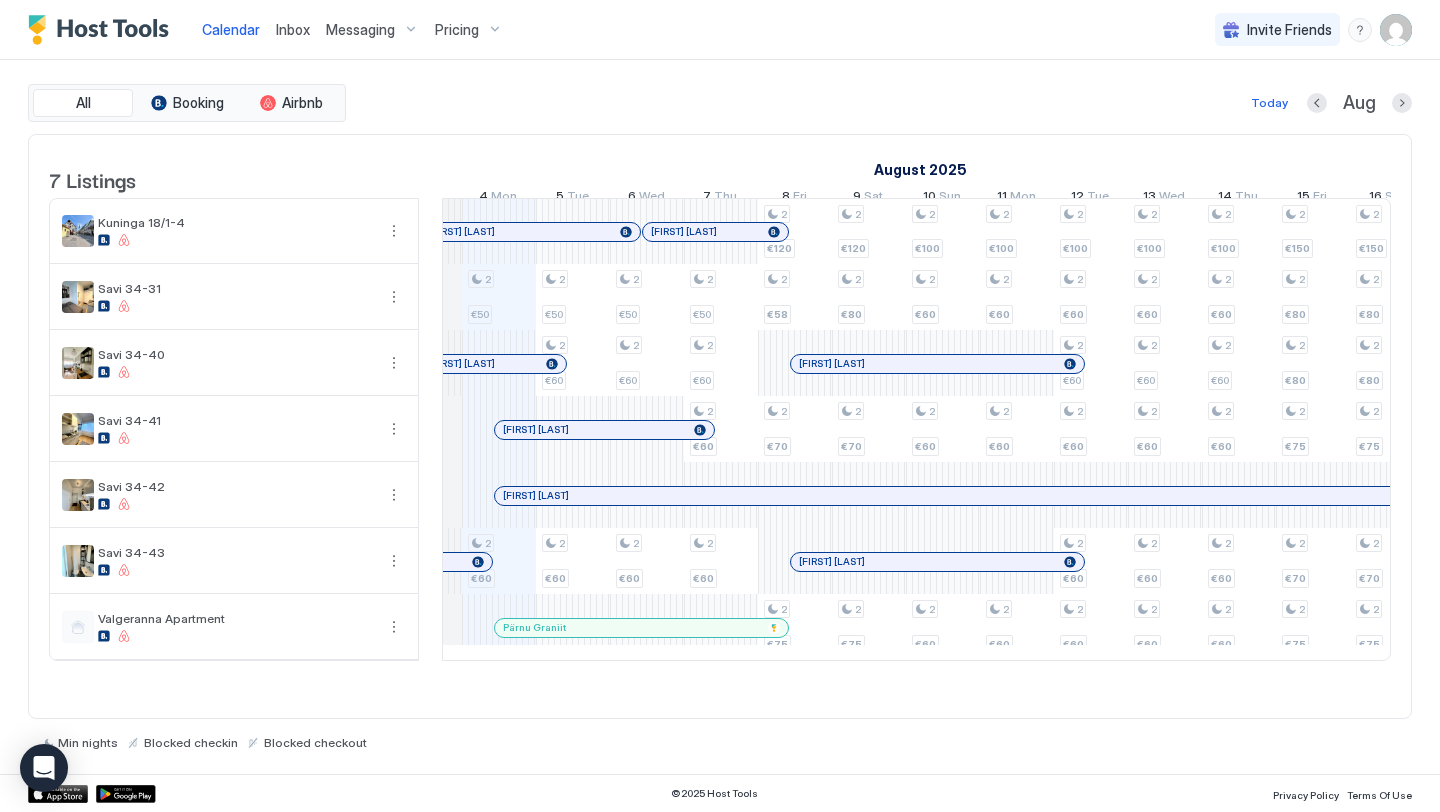 click on "Pricing" at bounding box center [469, 30] 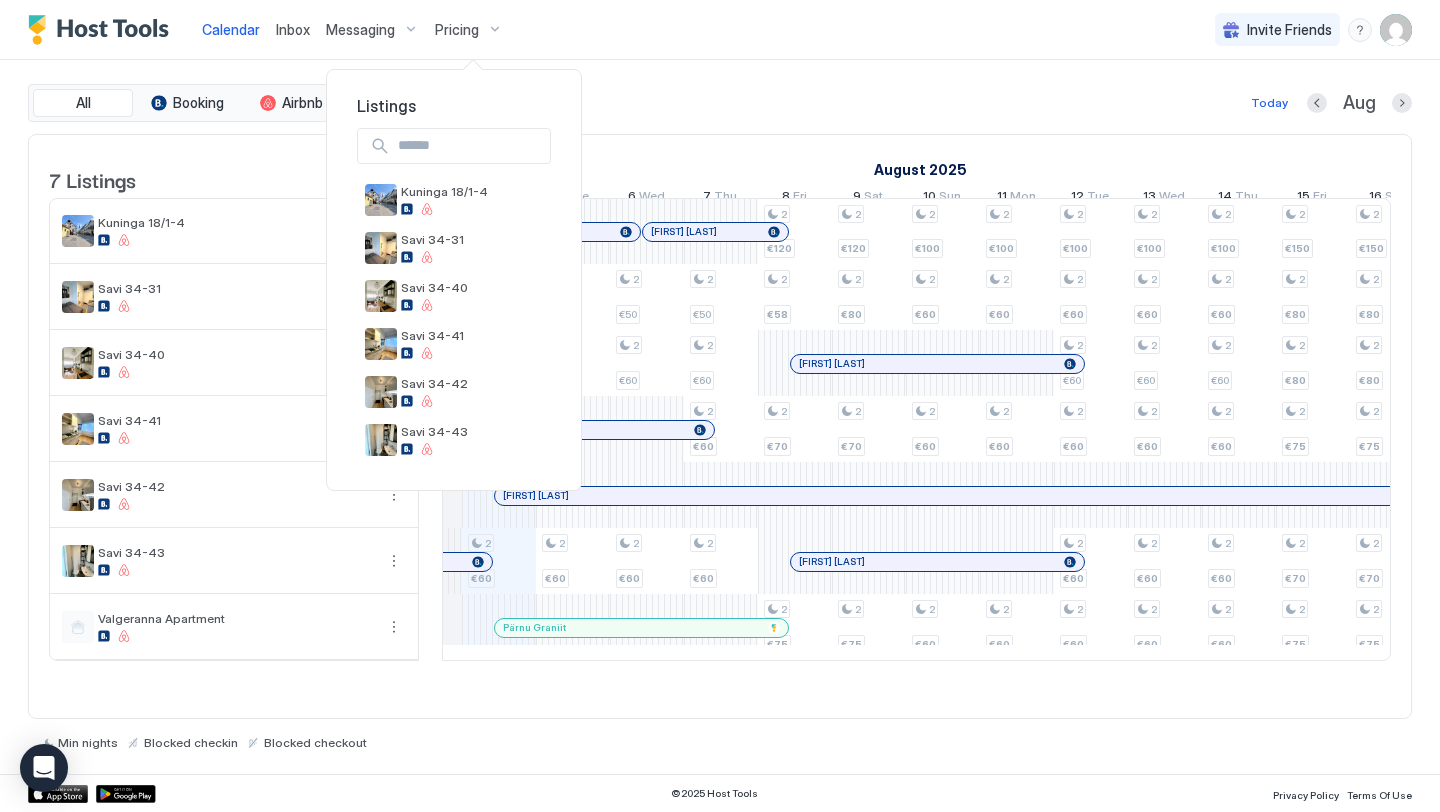 scroll, scrollTop: 40, scrollLeft: 0, axis: vertical 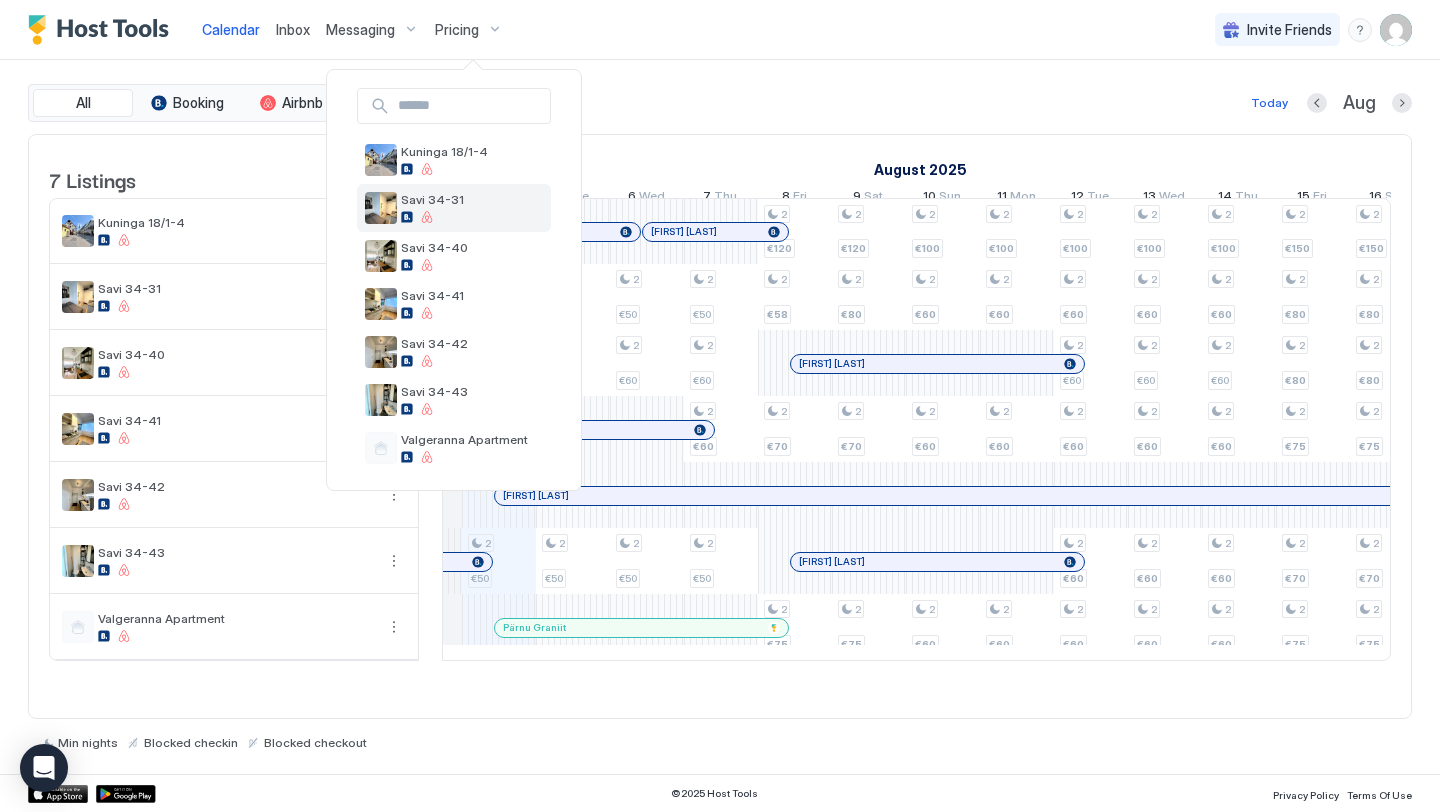 click on "Savi 34-31" at bounding box center (432, 199) 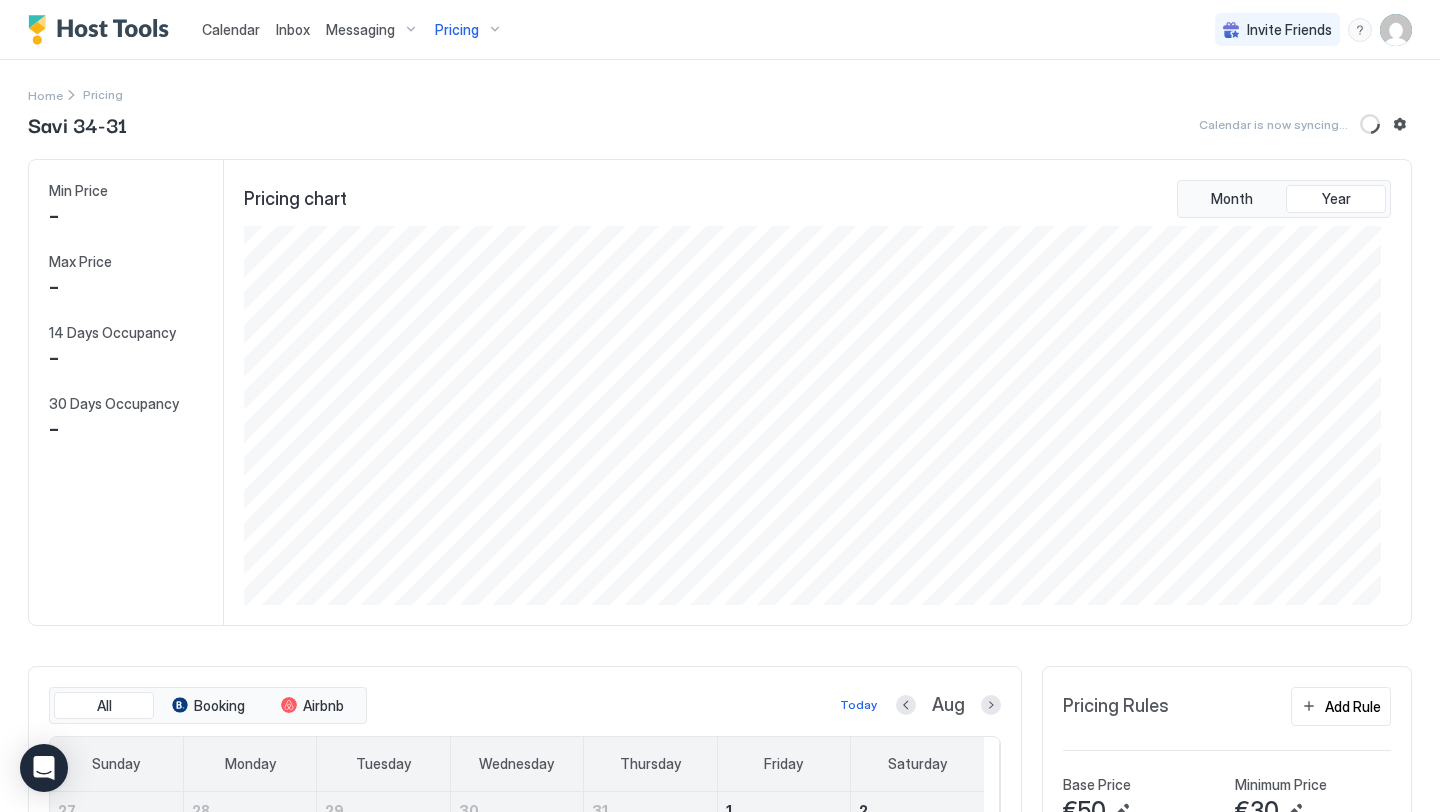 scroll, scrollTop: 999621, scrollLeft: 998863, axis: both 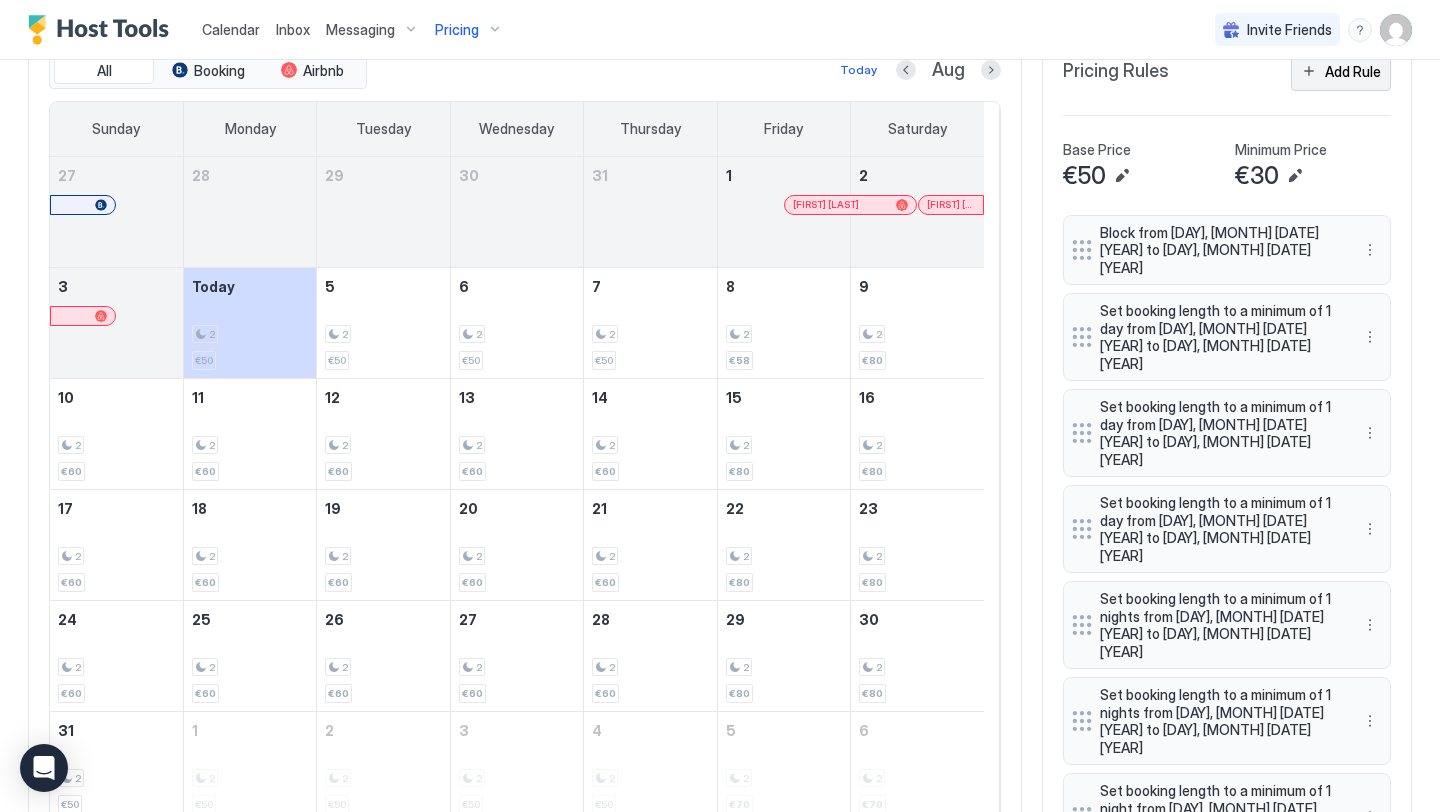 click on "Add Rule" at bounding box center (1341, 71) 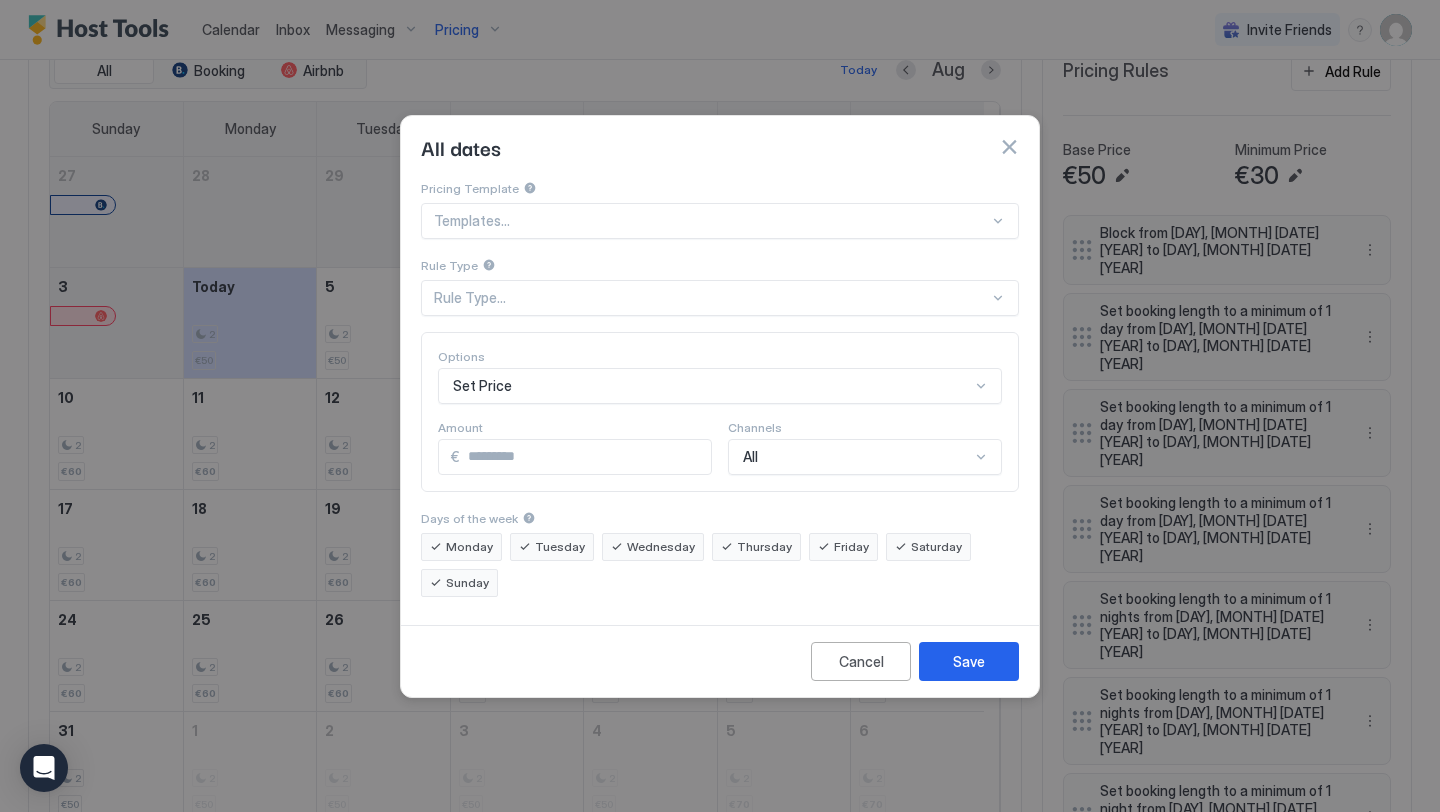 click on "Rule Type..." at bounding box center (711, 298) 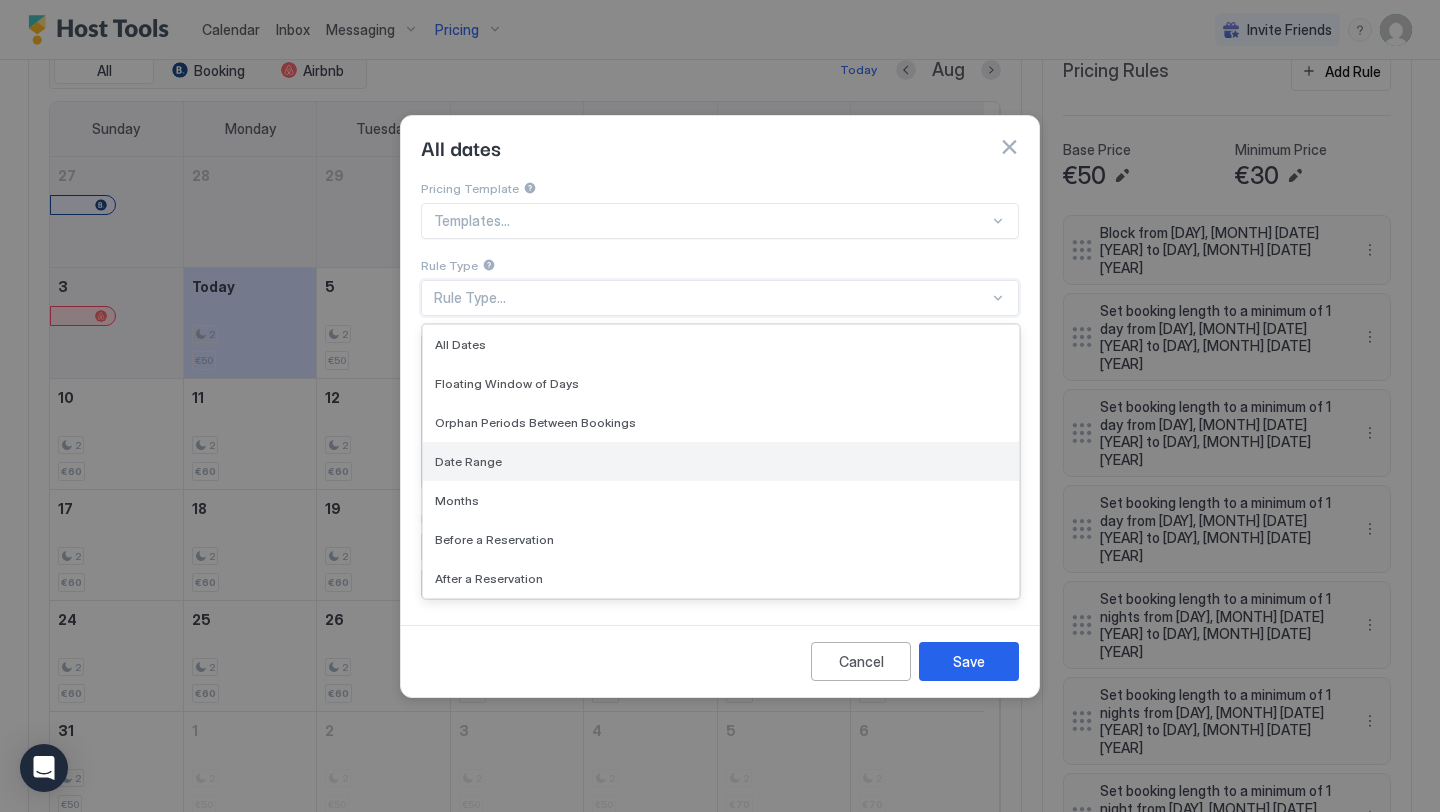 click on "Date Range" at bounding box center (721, 461) 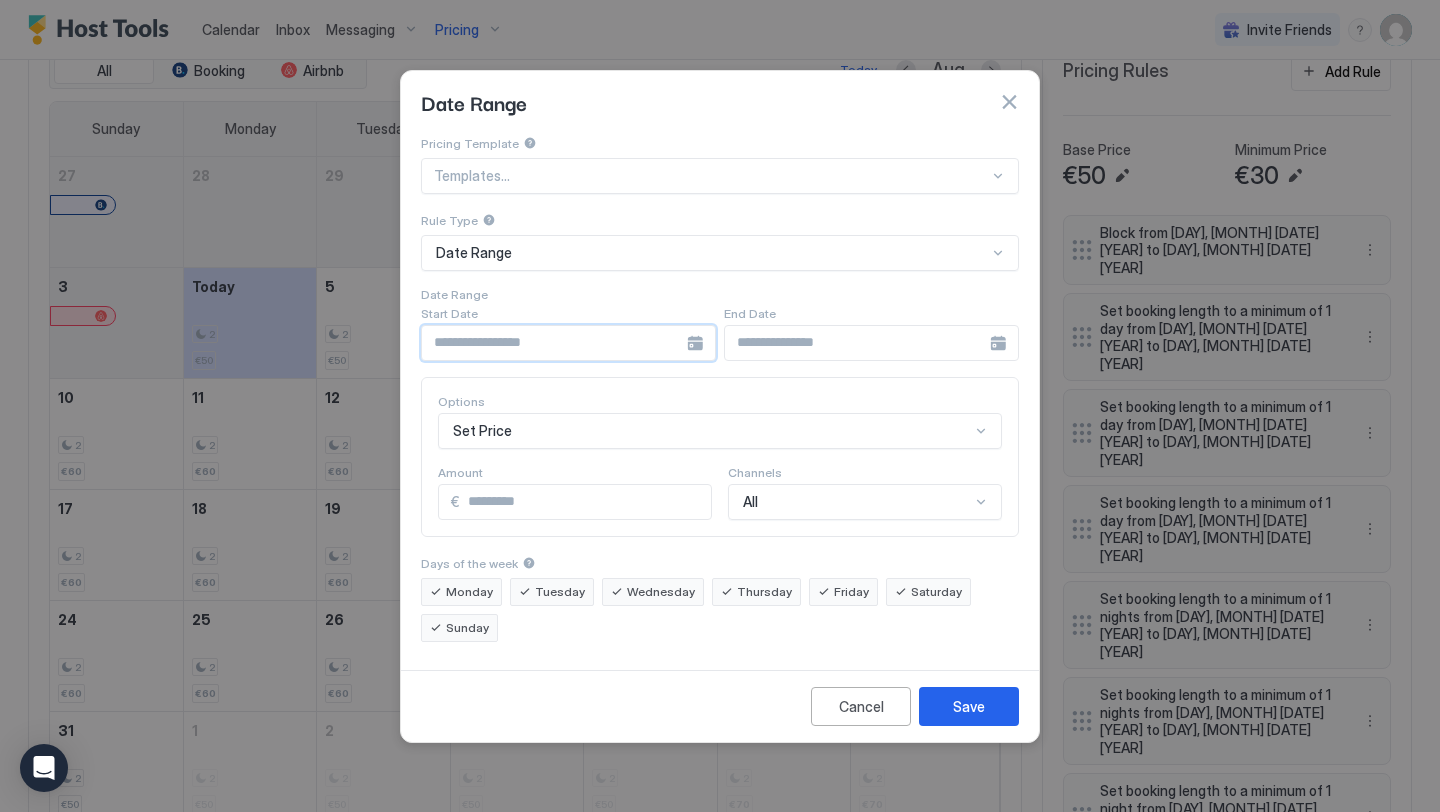 click at bounding box center [554, 343] 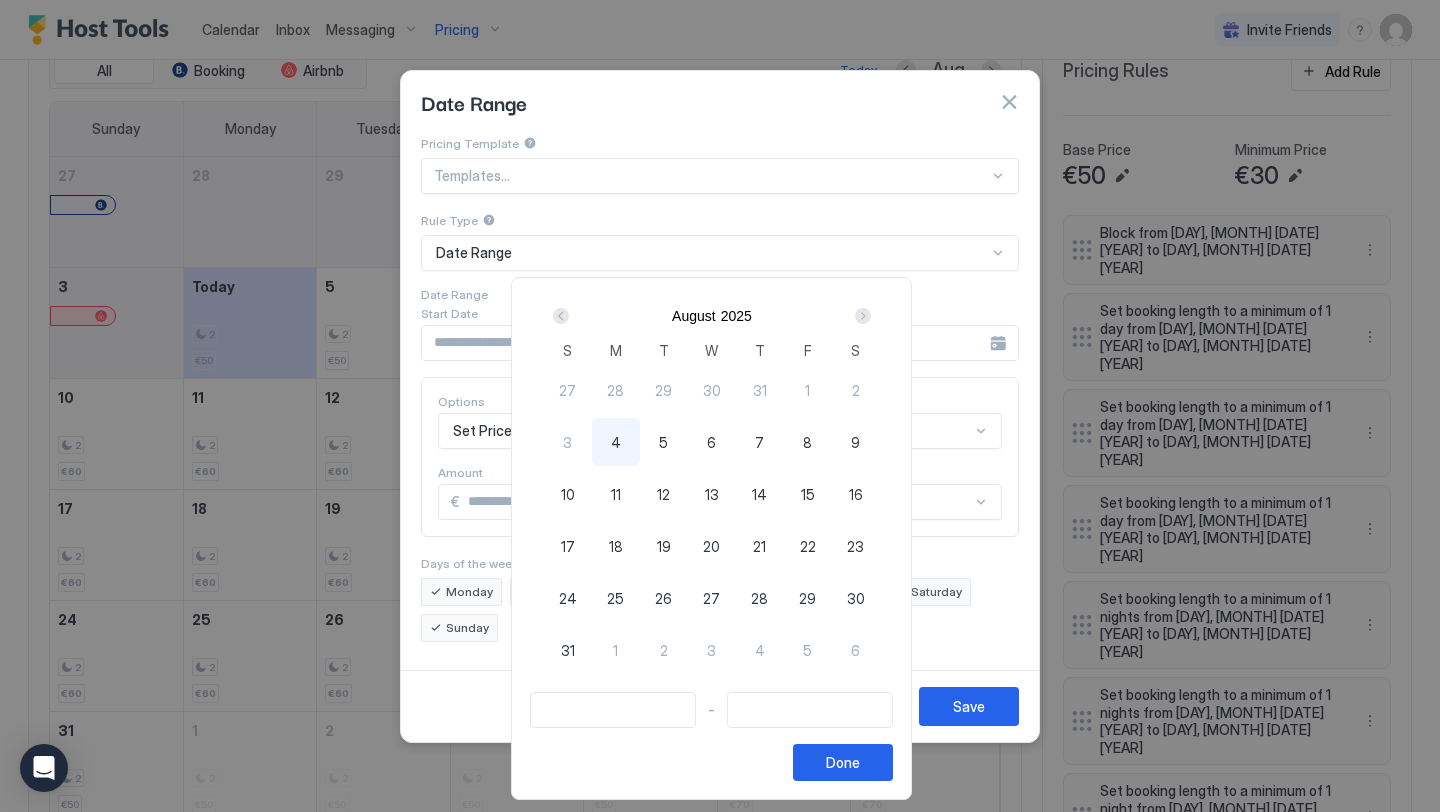 click on "4" at bounding box center (616, 442) 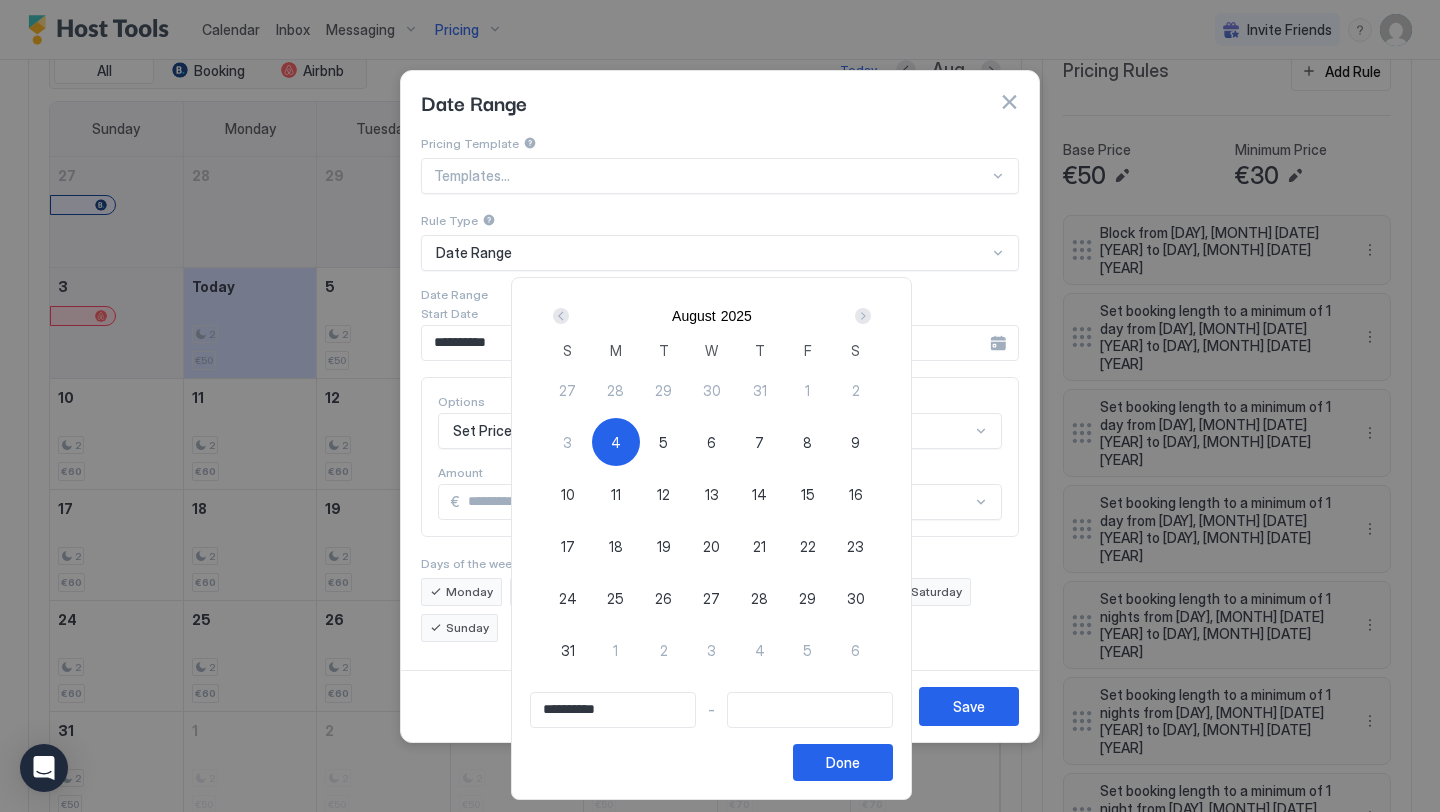 type on "**********" 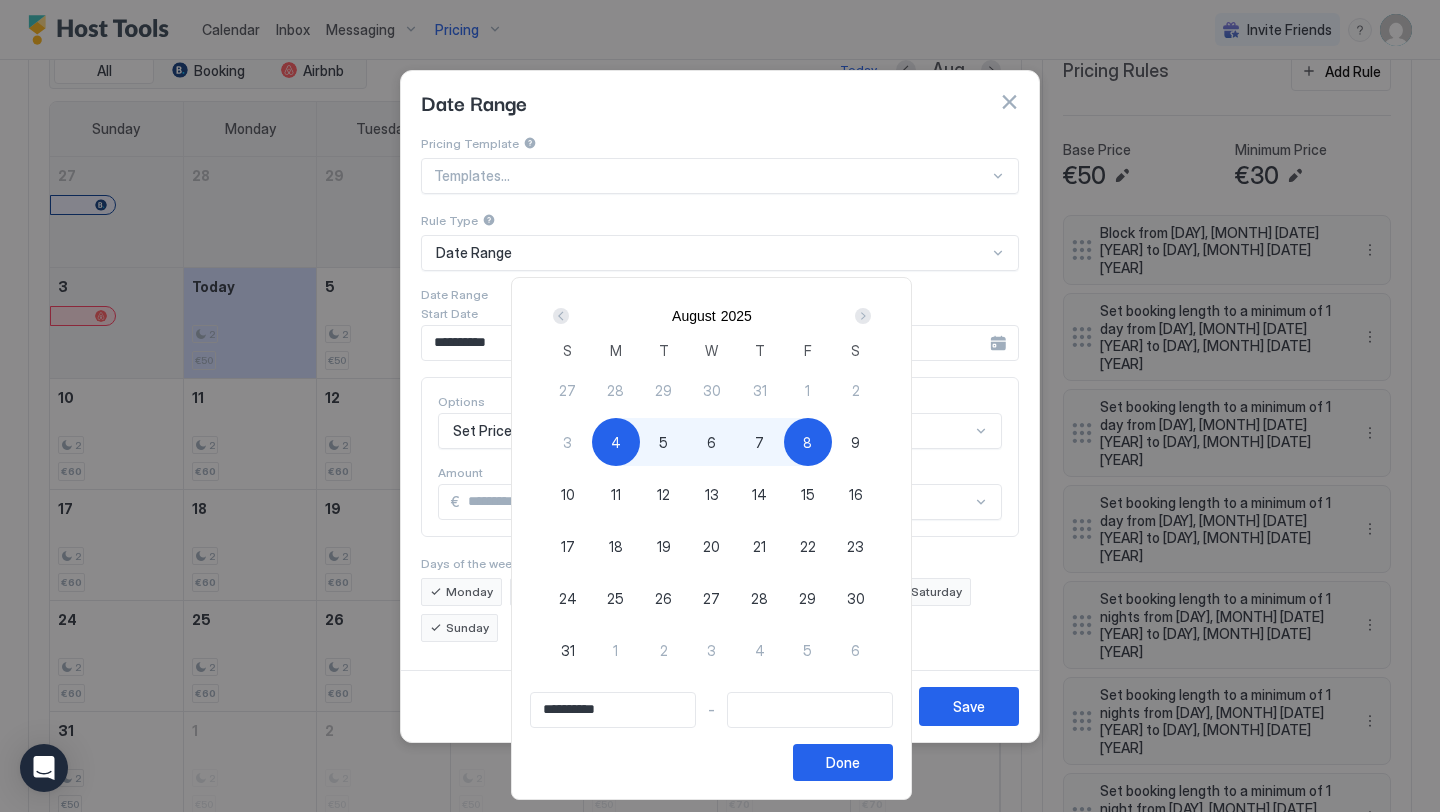 click on "8" at bounding box center (807, 442) 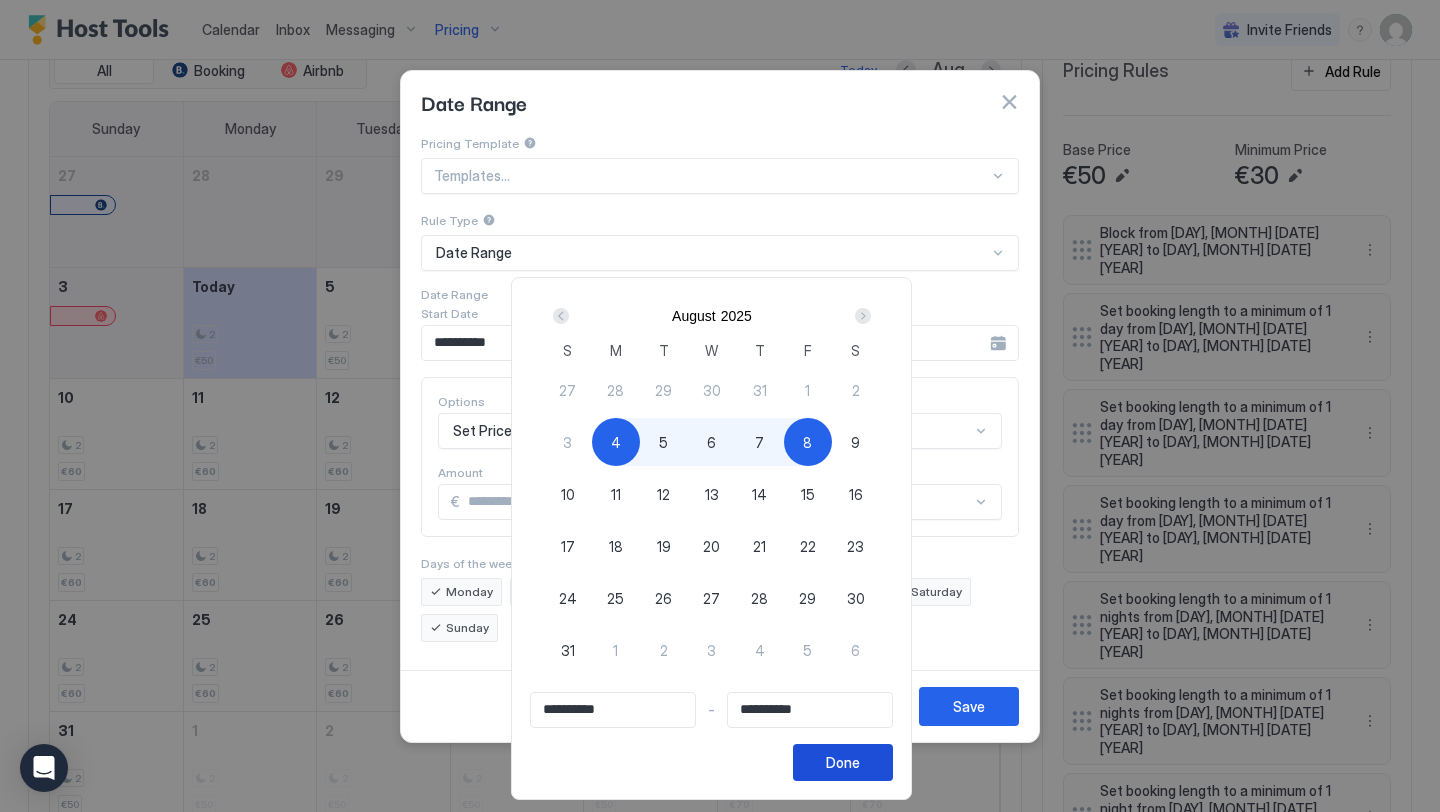 click on "Done" at bounding box center (843, 762) 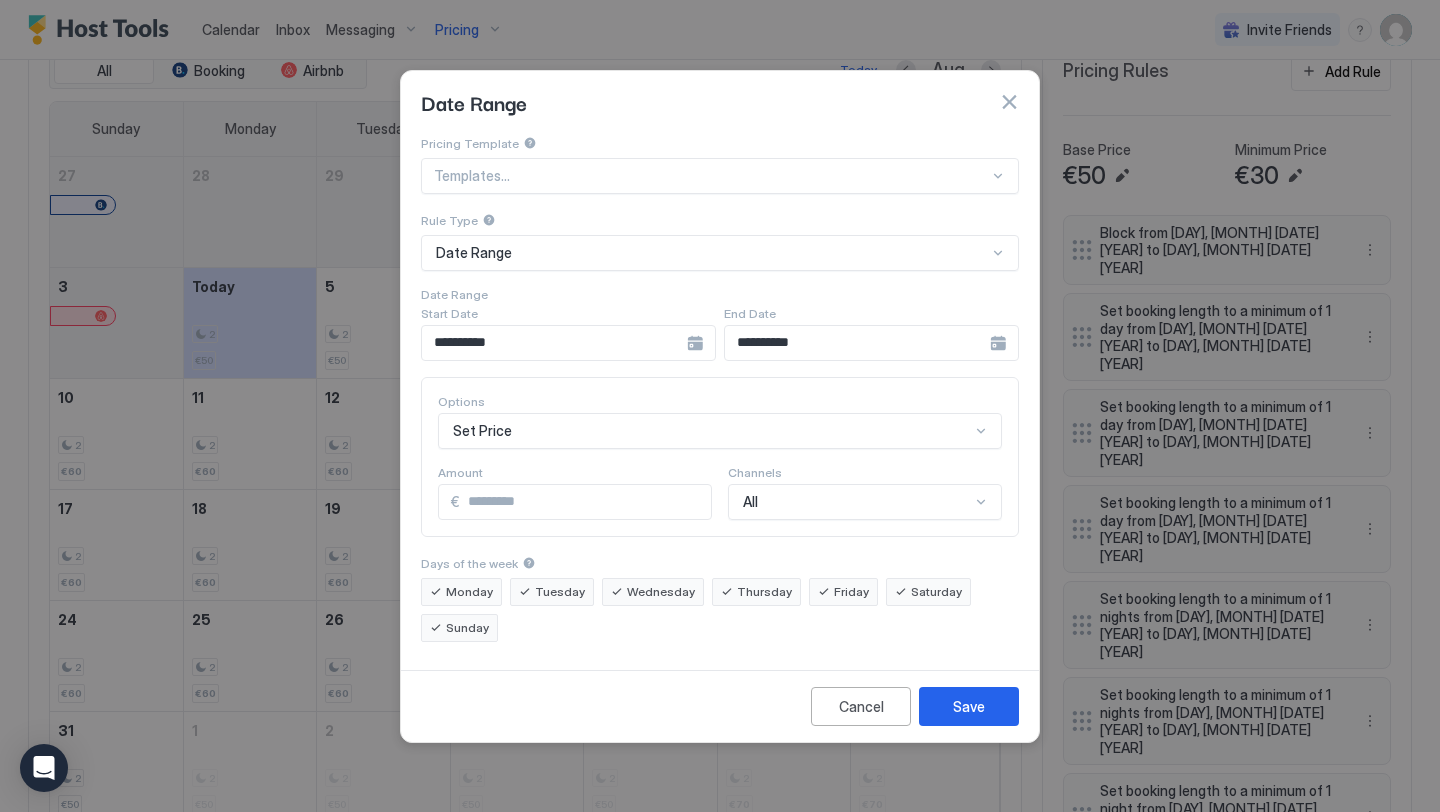 click on "Set Price" at bounding box center [720, 431] 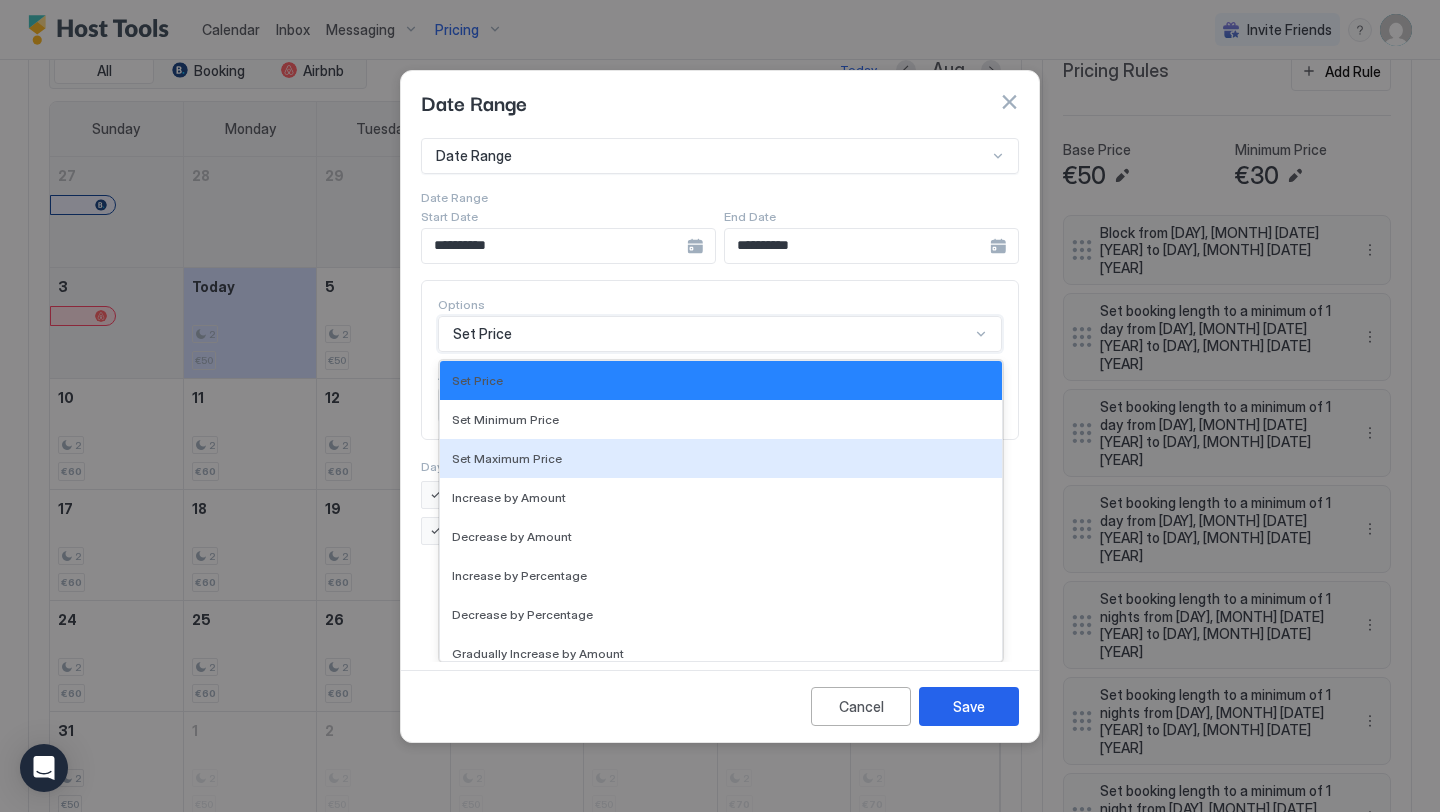 scroll, scrollTop: 363, scrollLeft: 0, axis: vertical 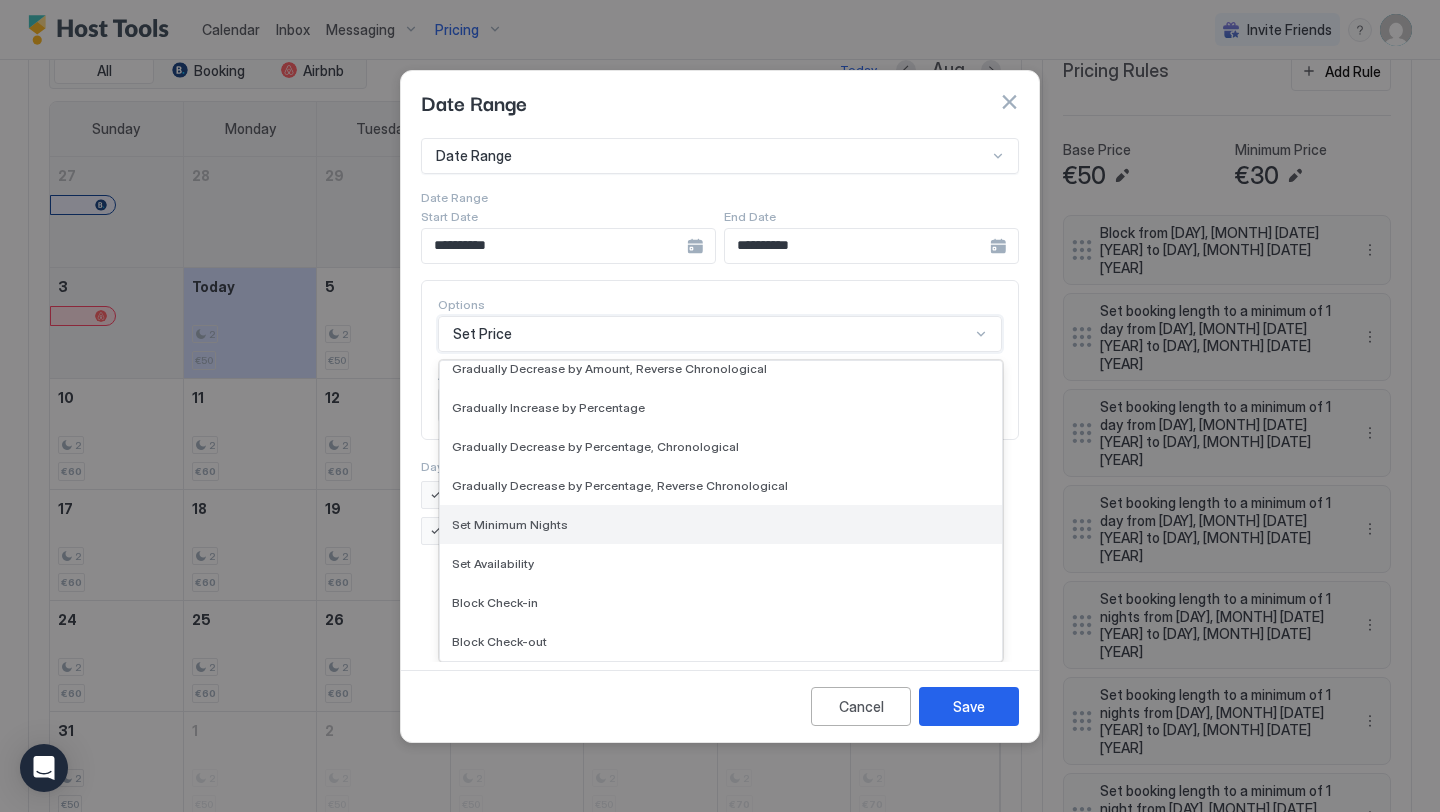 click on "Set Minimum Nights" at bounding box center [510, 524] 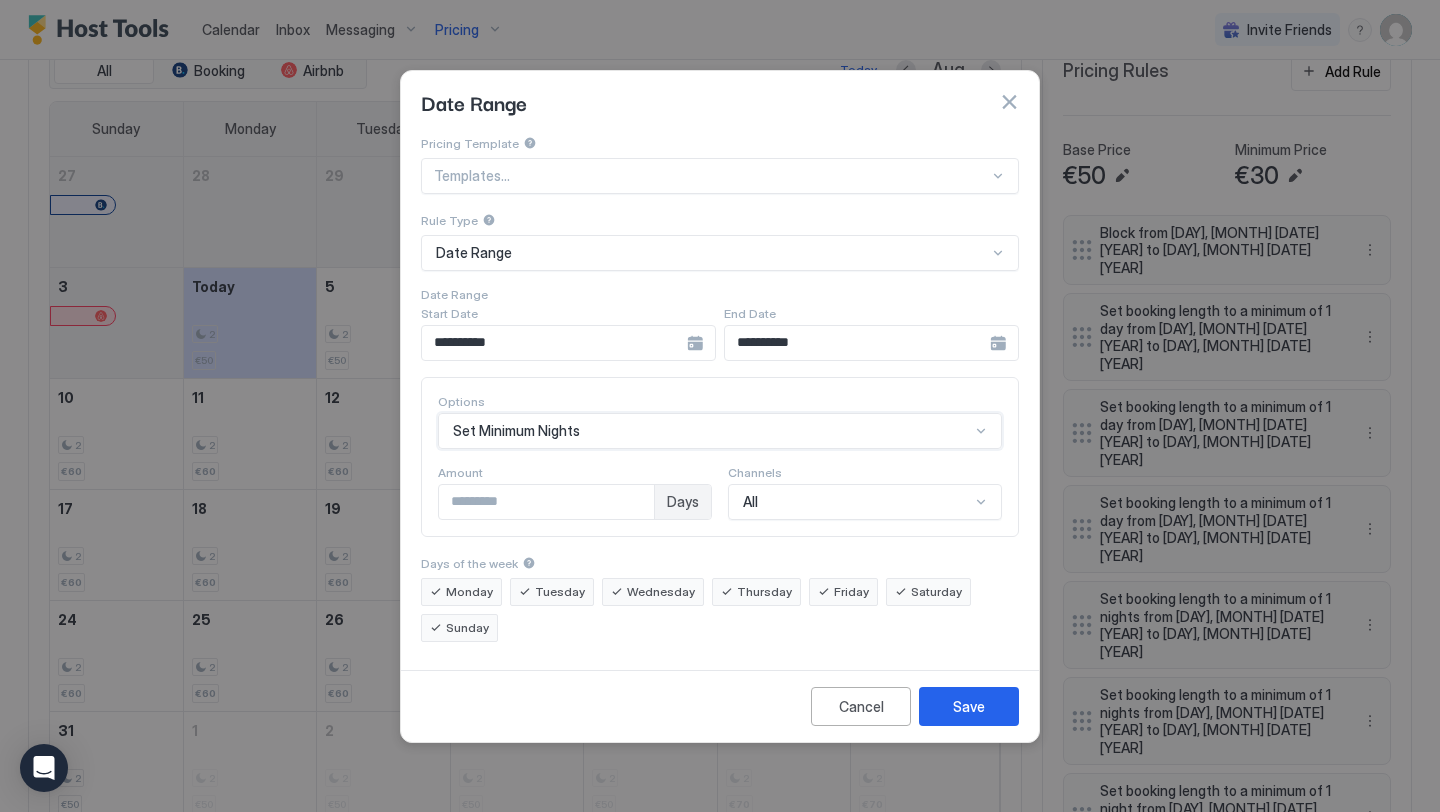 scroll, scrollTop: 0, scrollLeft: 0, axis: both 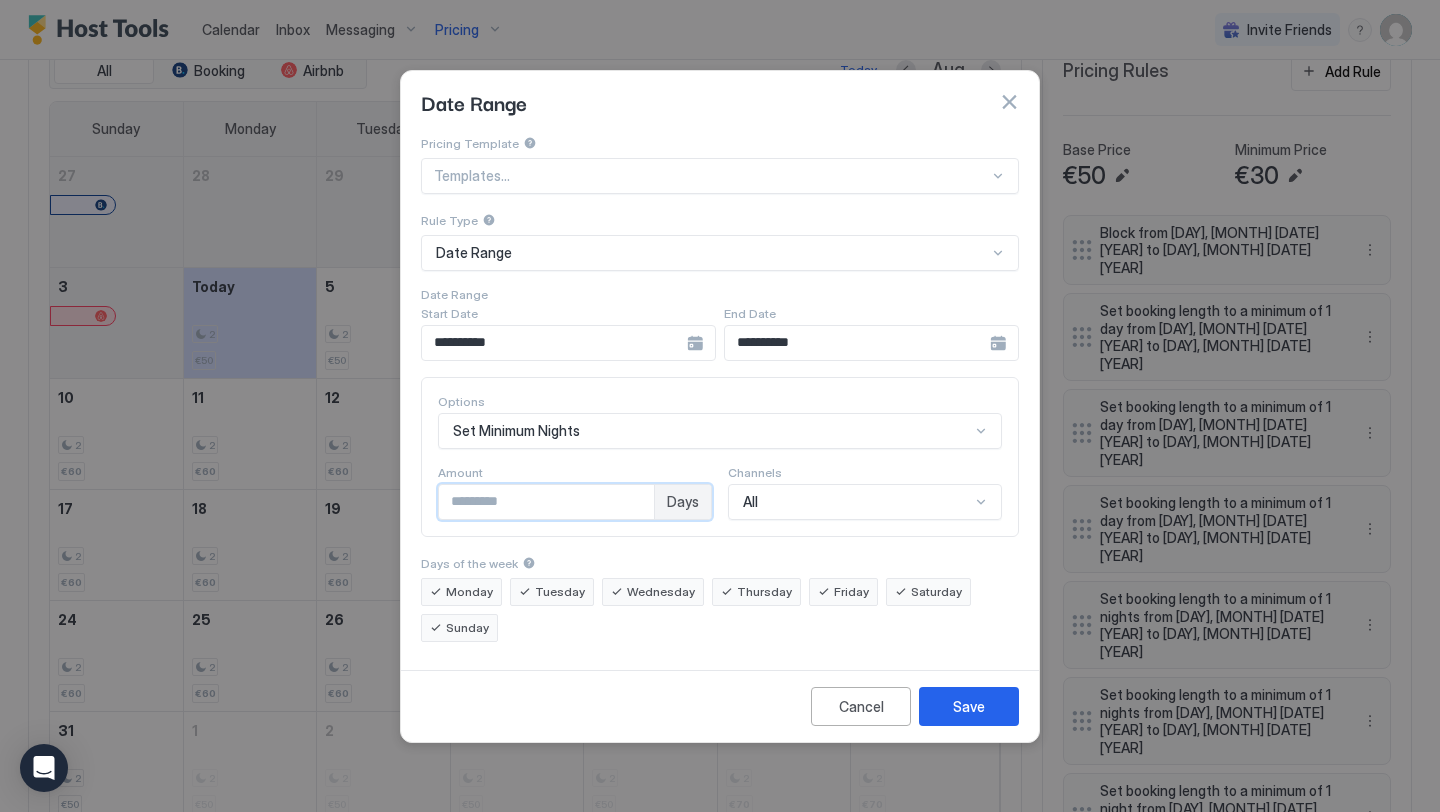 type on "*" 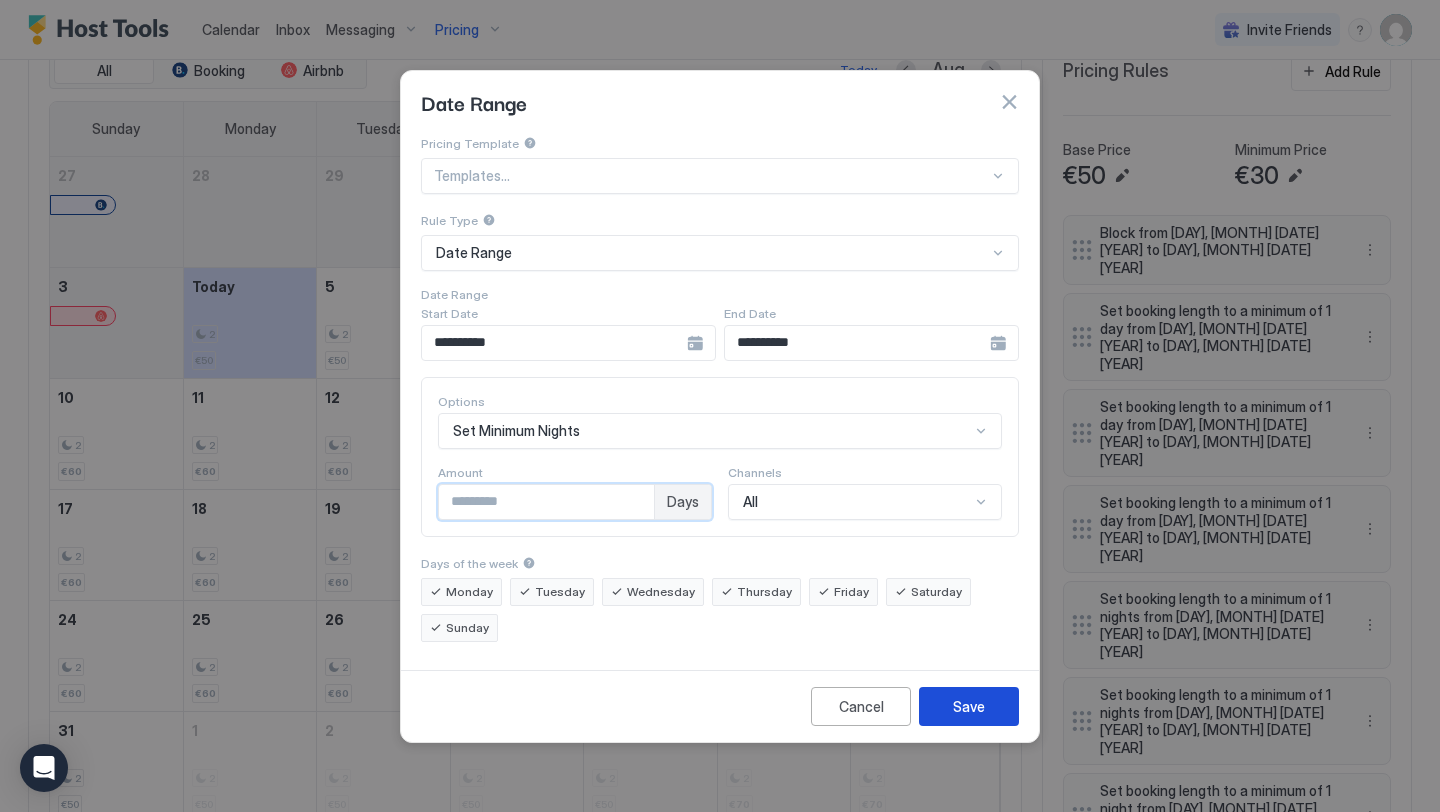click on "Save" at bounding box center (969, 706) 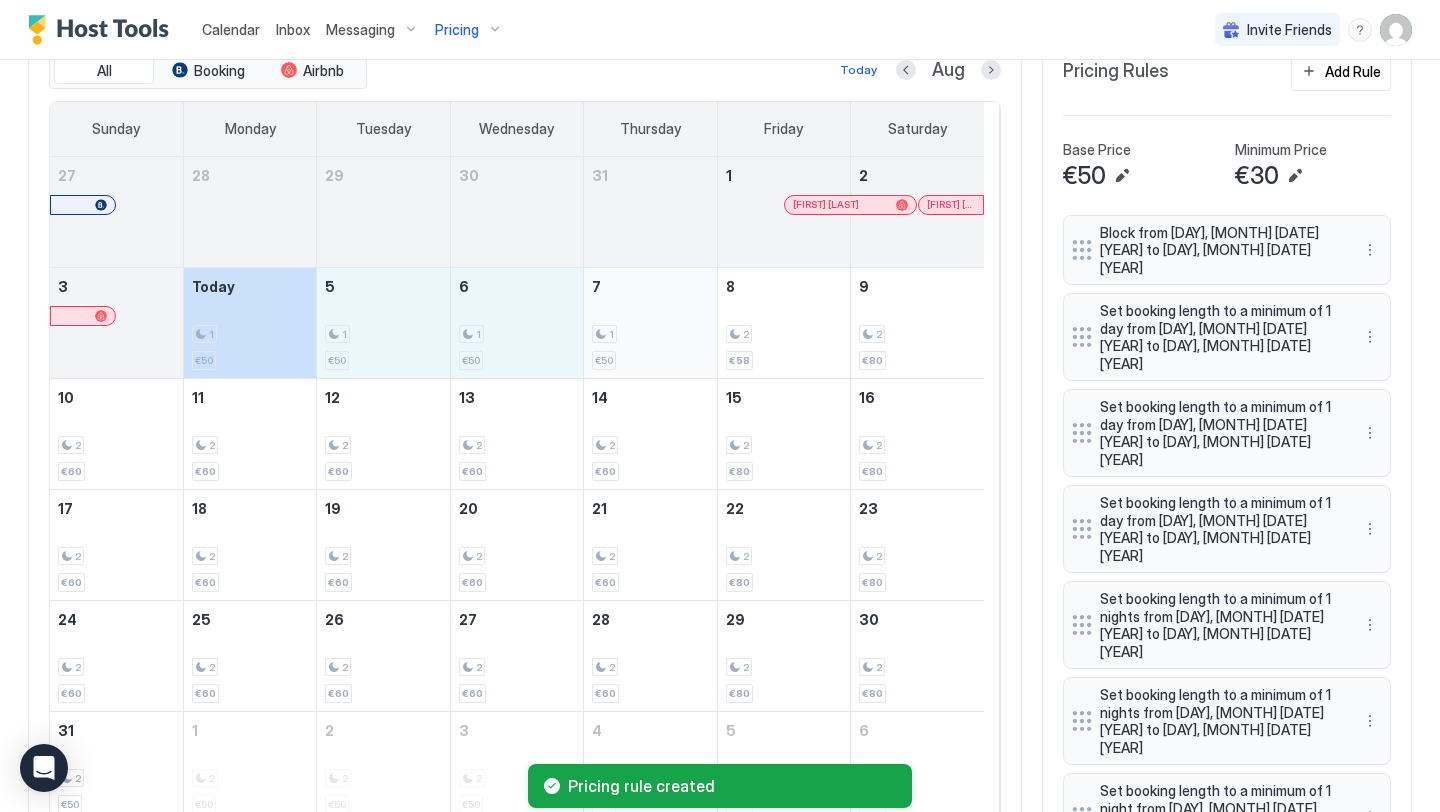 drag, startPoint x: 272, startPoint y: 336, endPoint x: 614, endPoint y: 357, distance: 342.64413 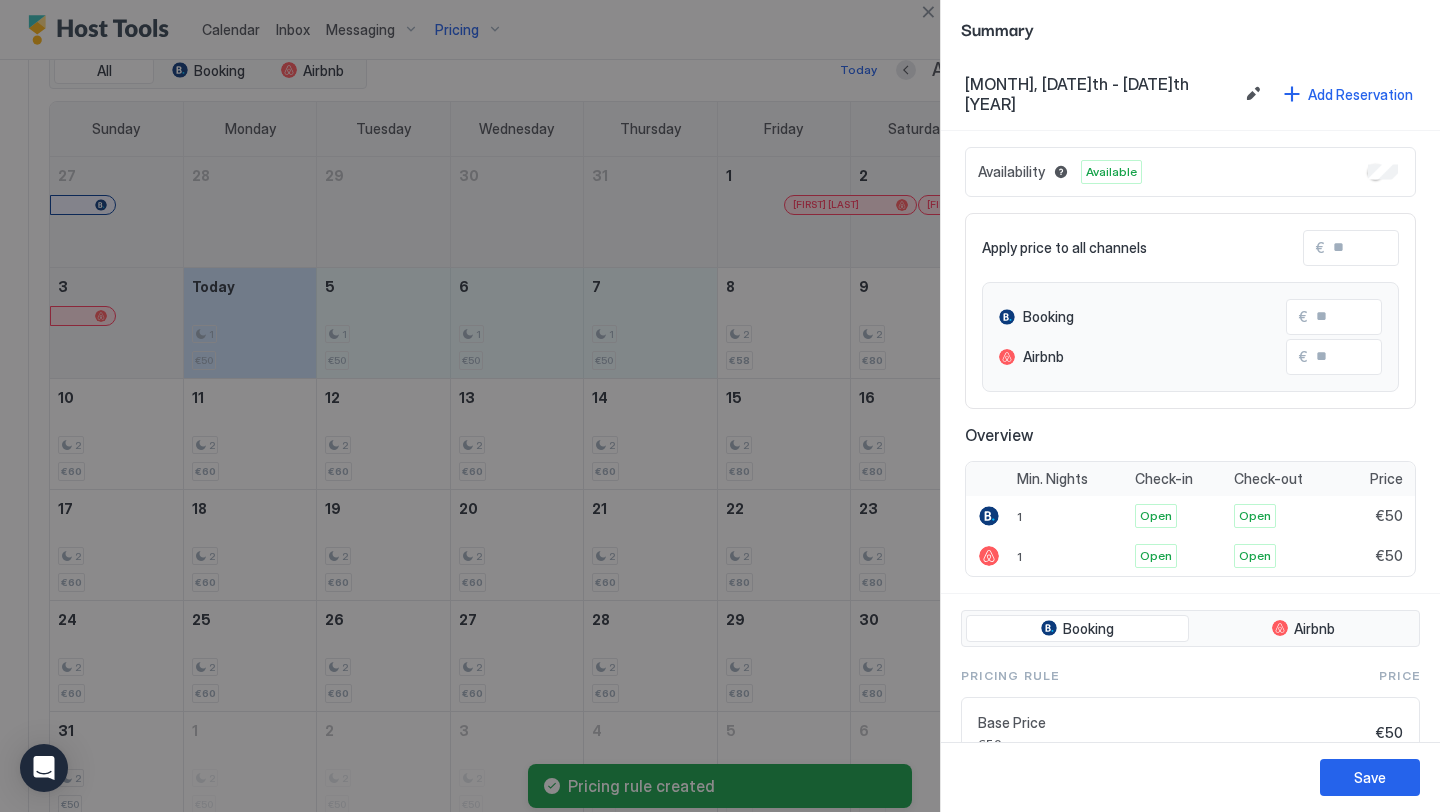 click at bounding box center [1405, 248] 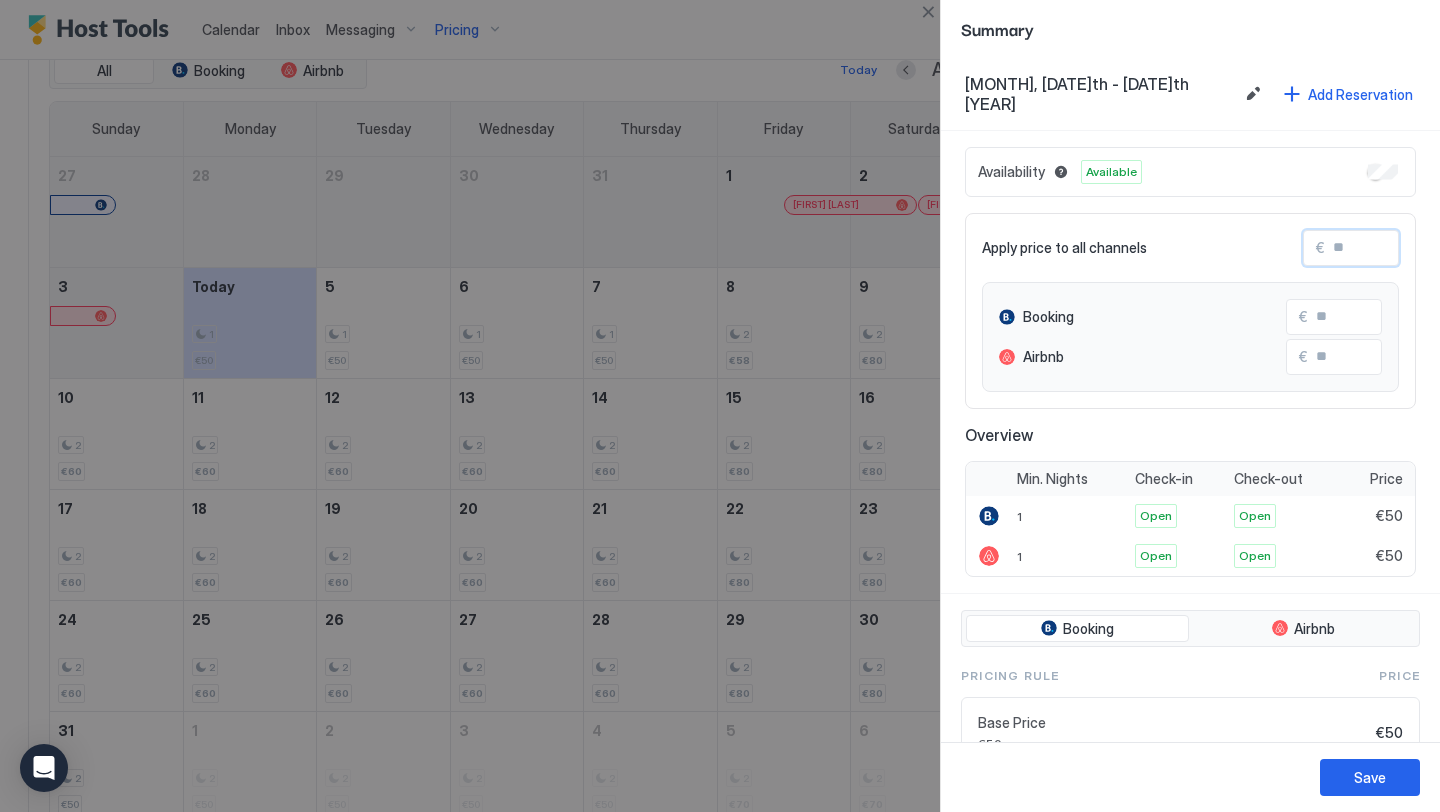 type on "*" 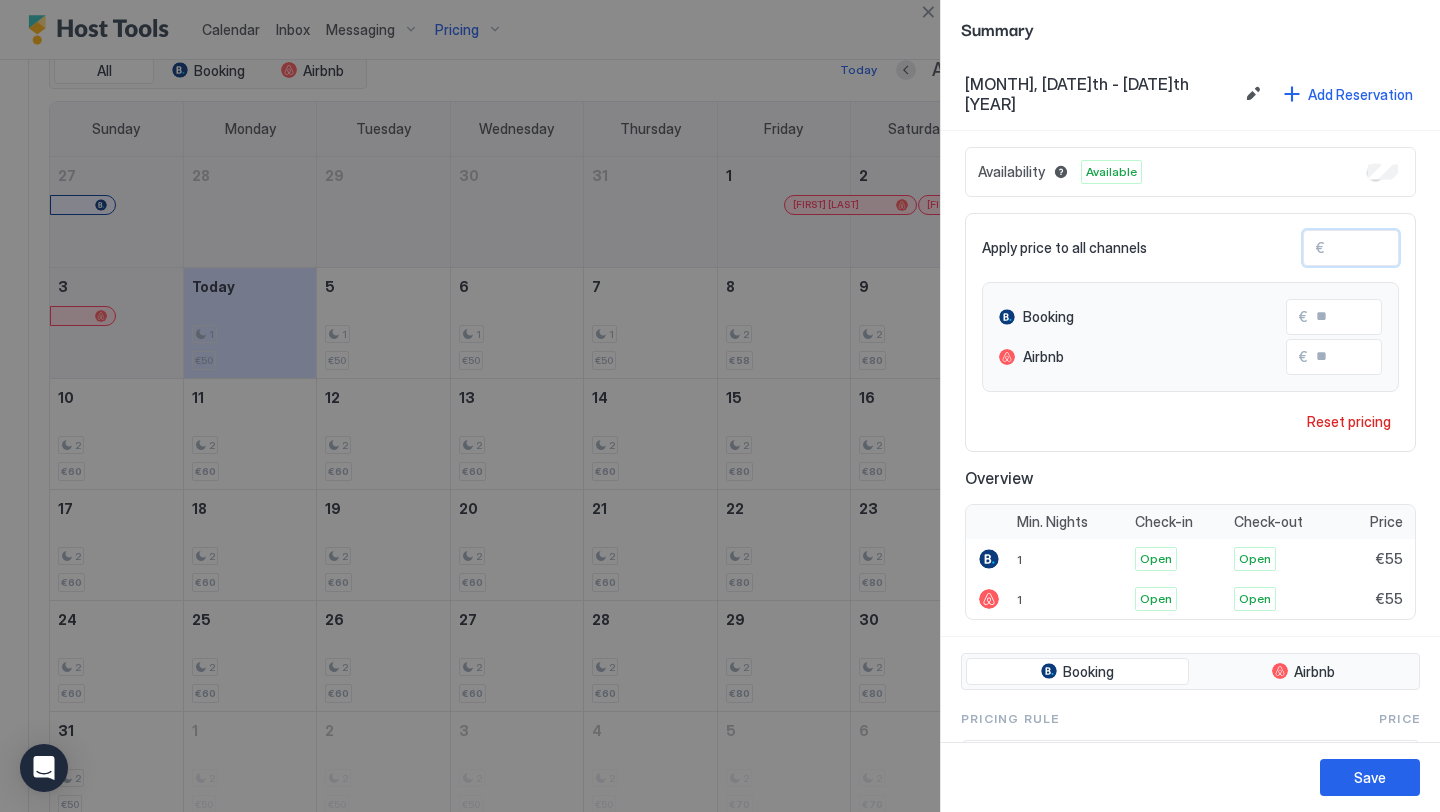 type on "**" 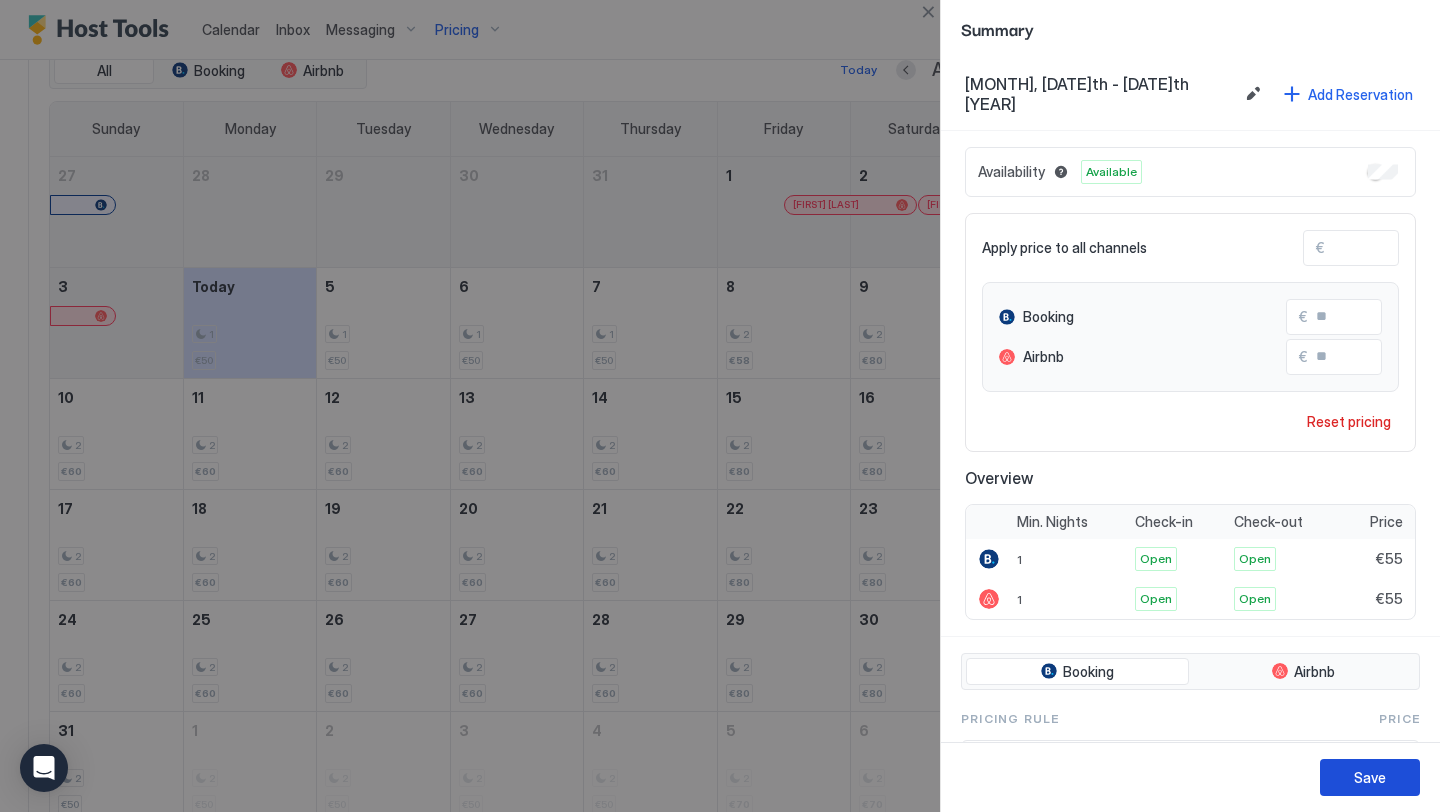 click on "Save" at bounding box center [1370, 777] 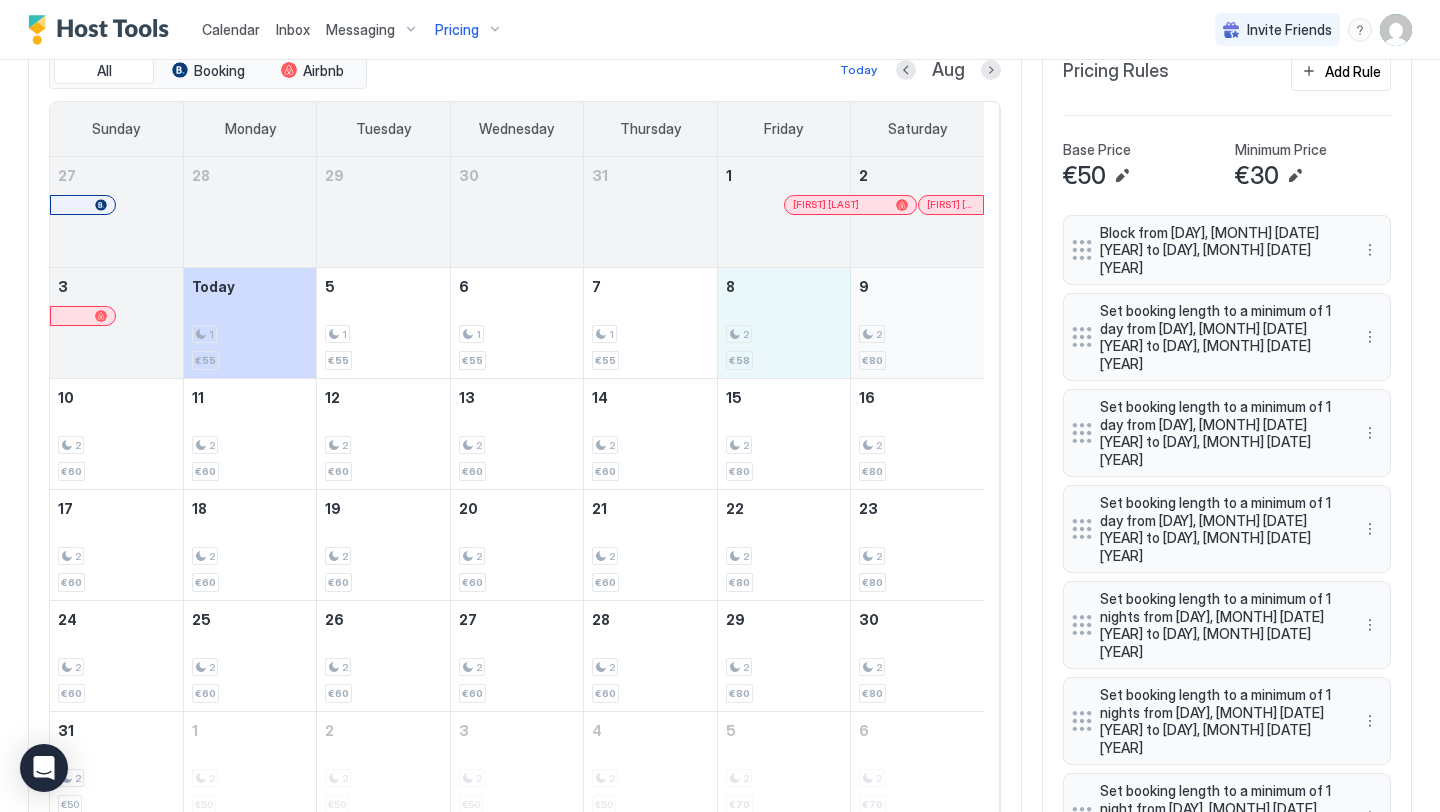 drag, startPoint x: 800, startPoint y: 323, endPoint x: 878, endPoint y: 327, distance: 78.10249 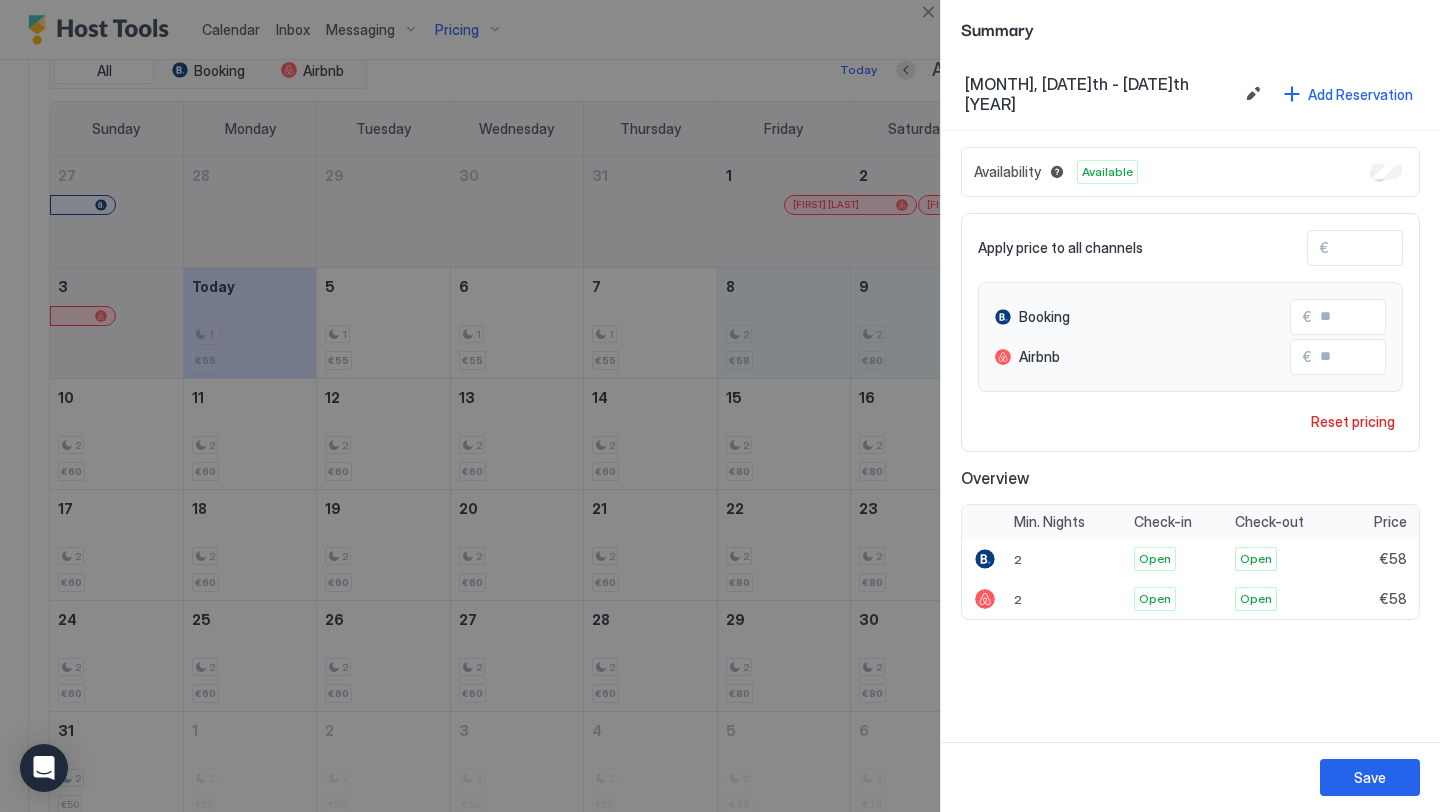 click on "**" at bounding box center (1409, 248) 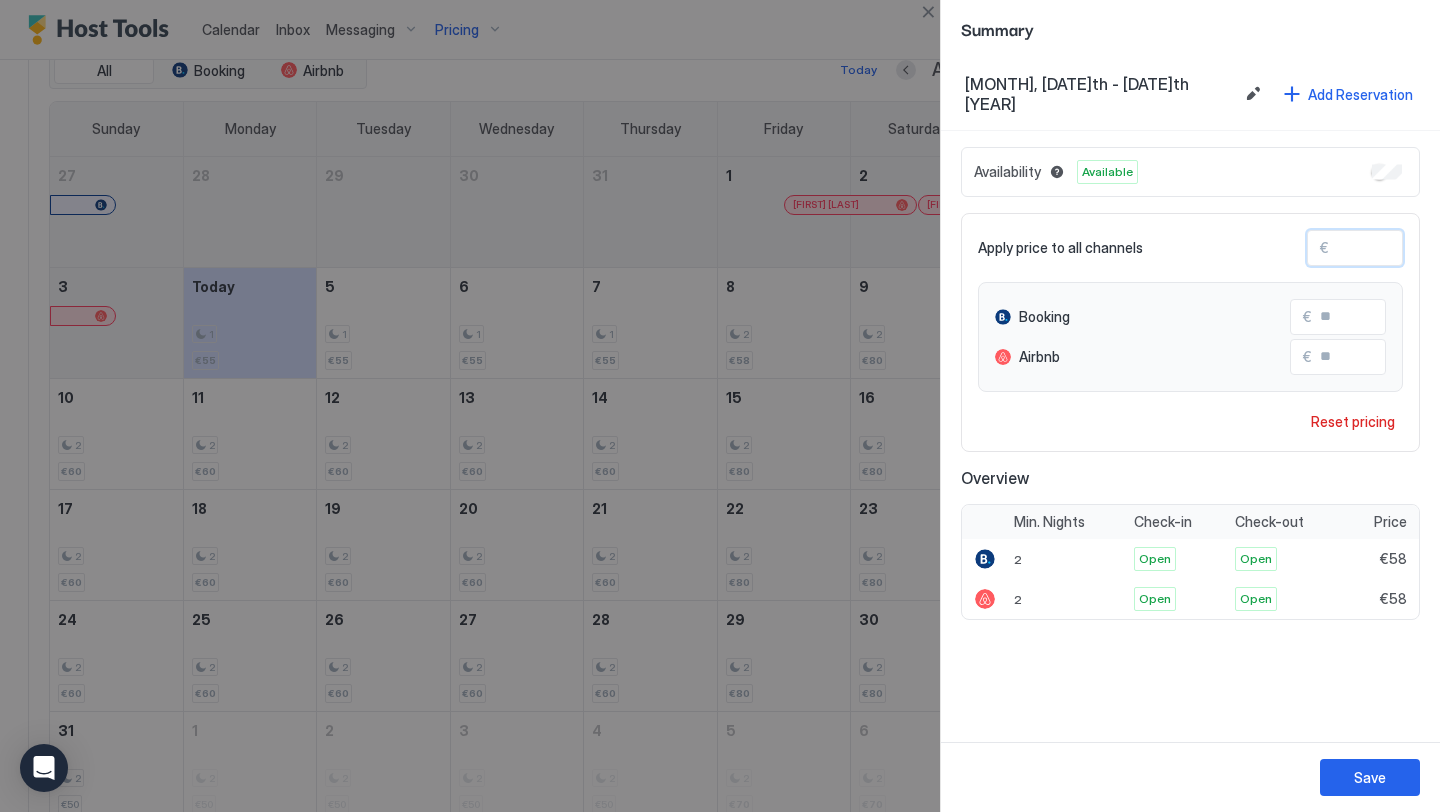 type on "*" 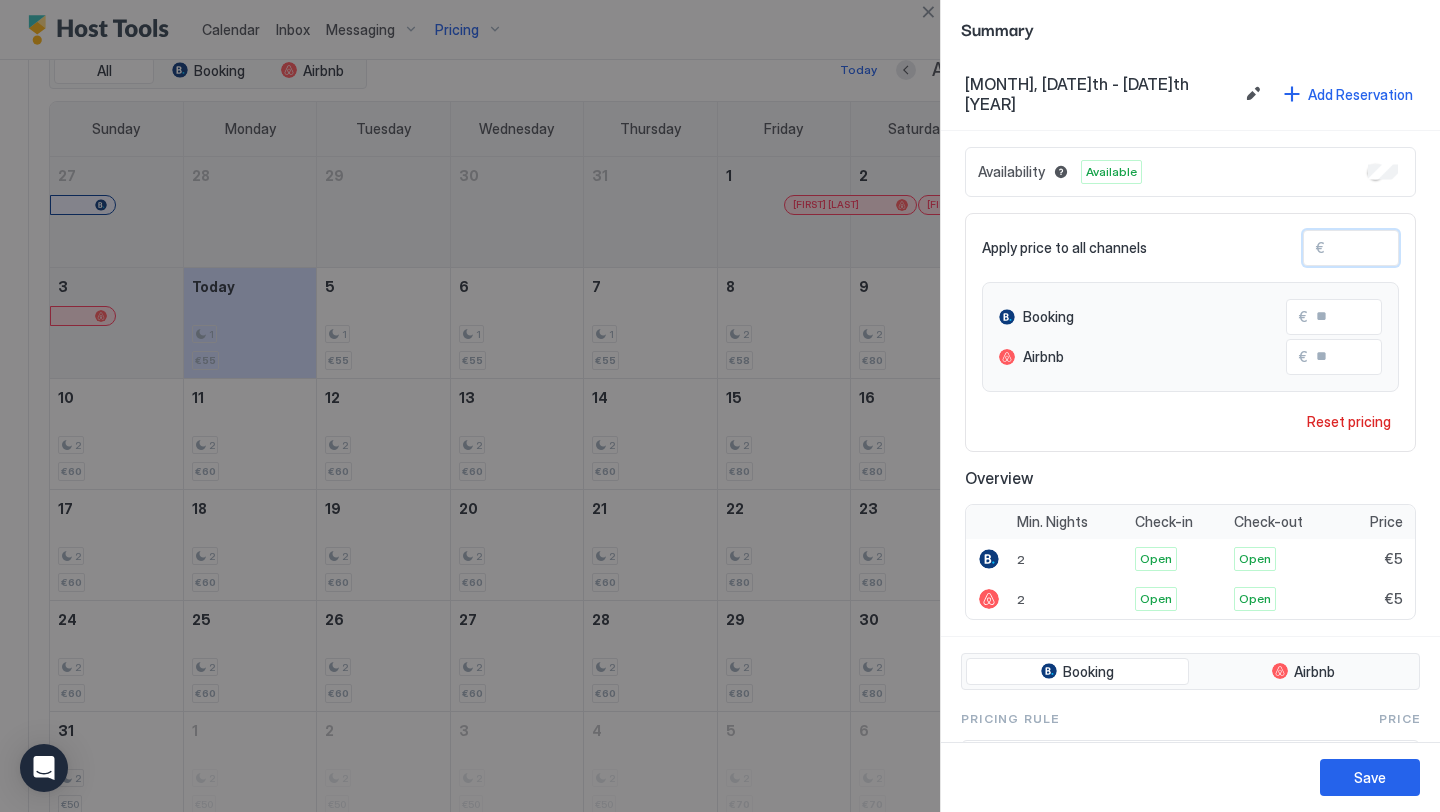 type 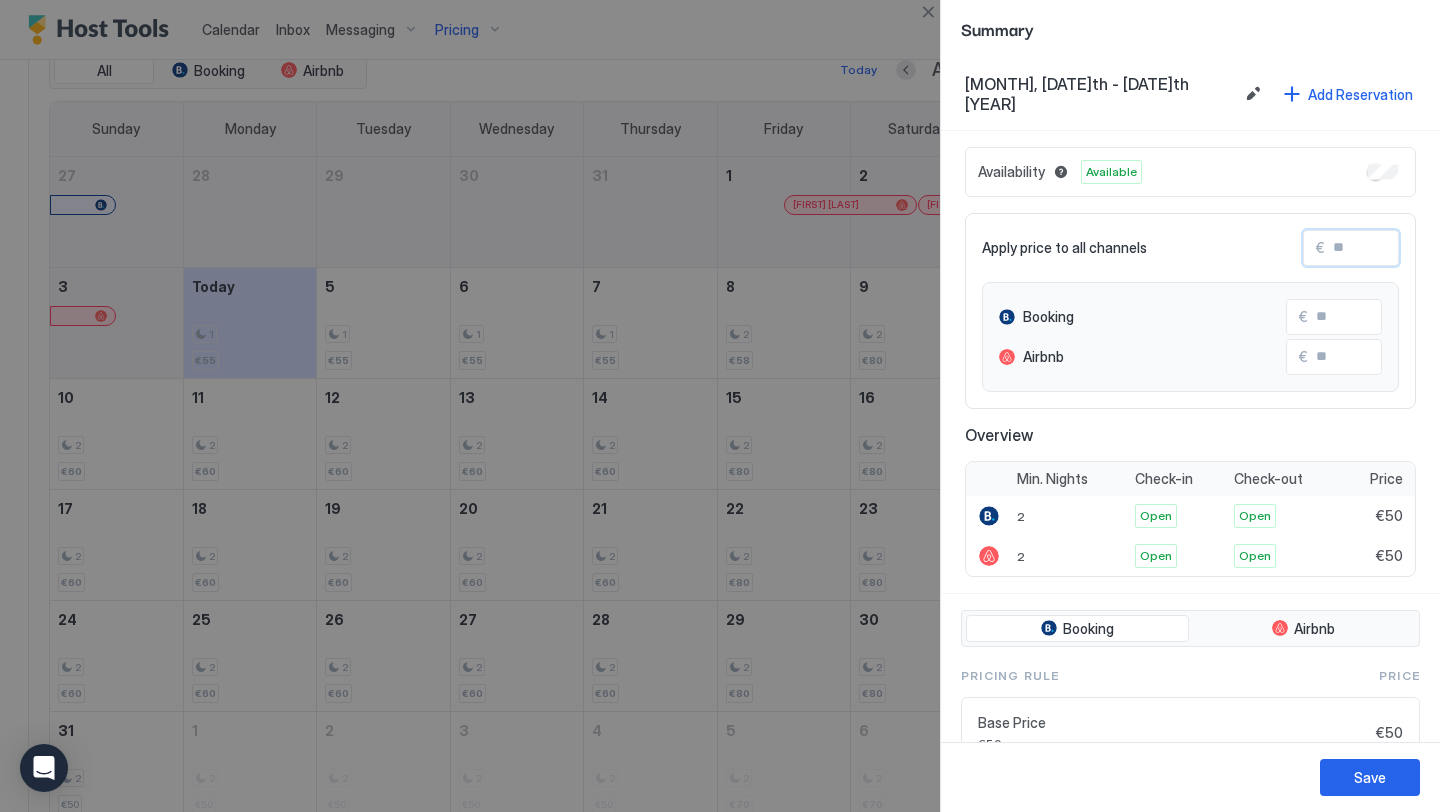 type on "*" 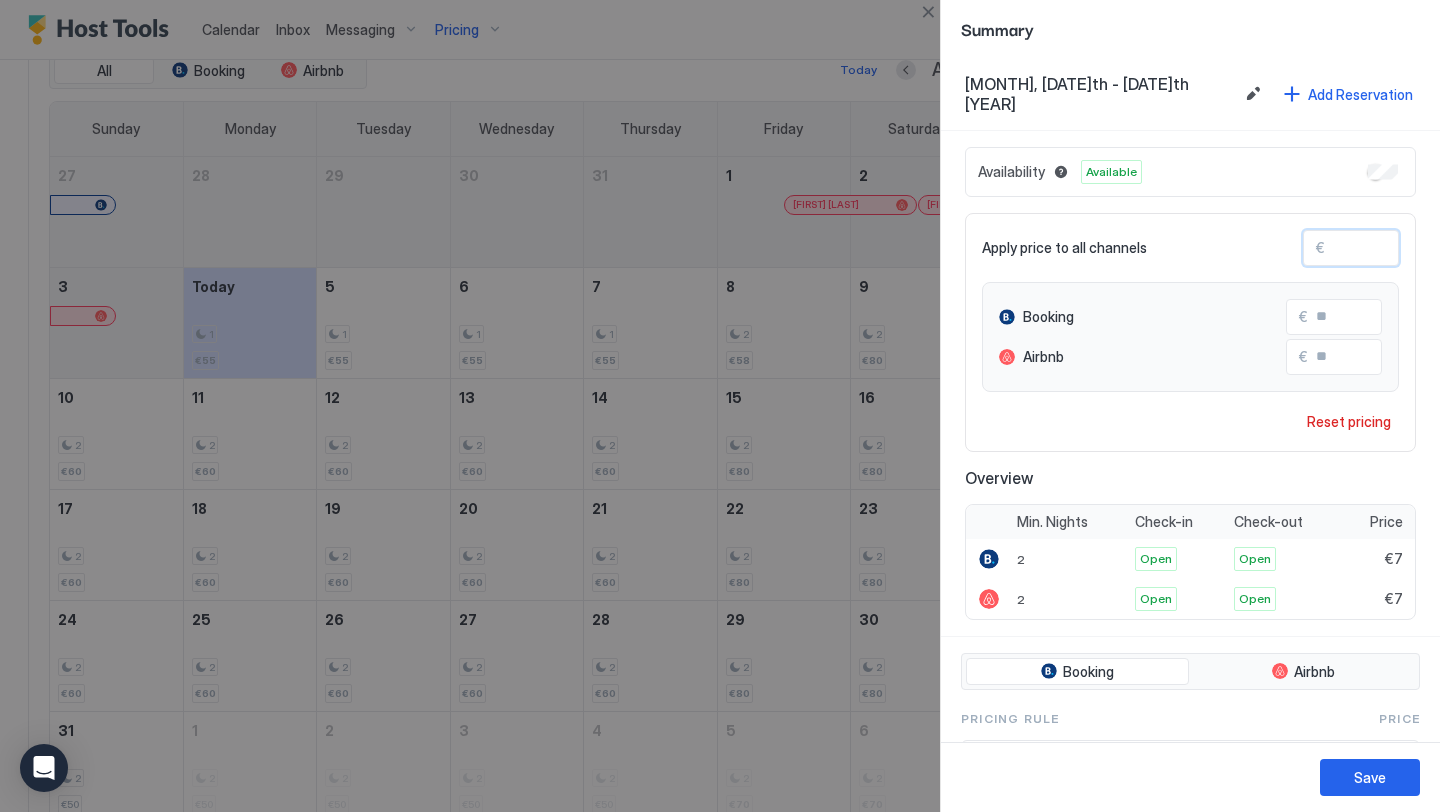 type on "**" 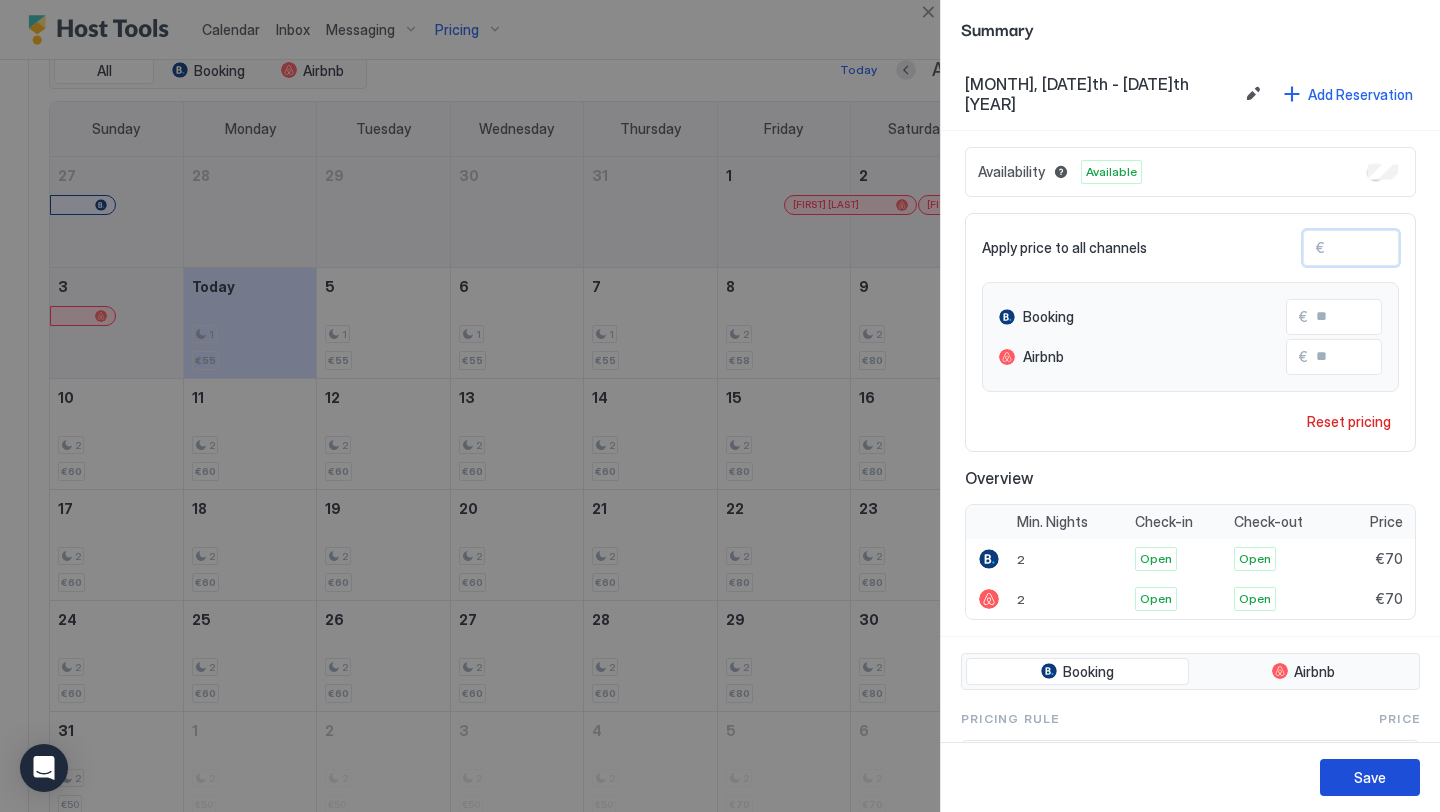 type on "**" 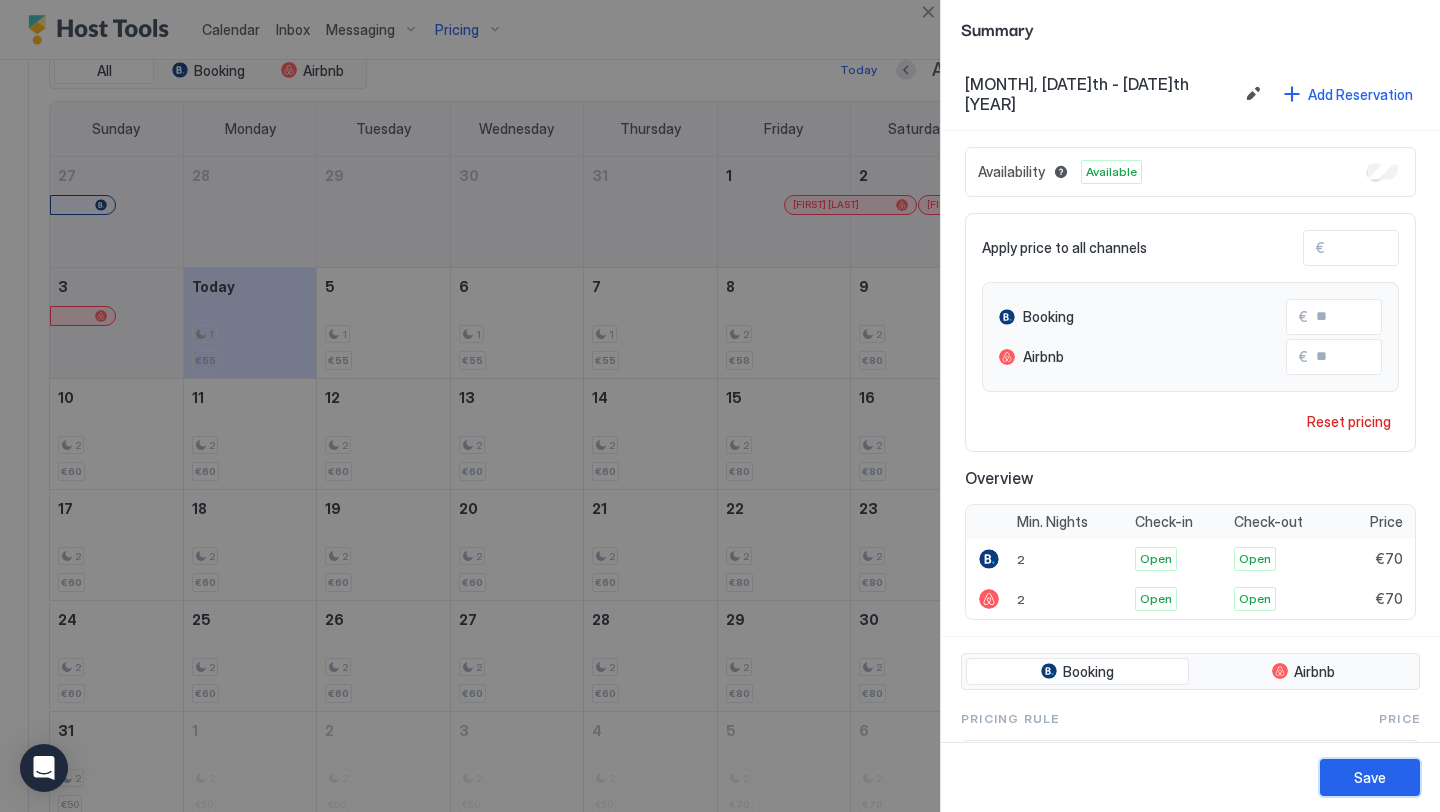 click on "Save" at bounding box center (1370, 777) 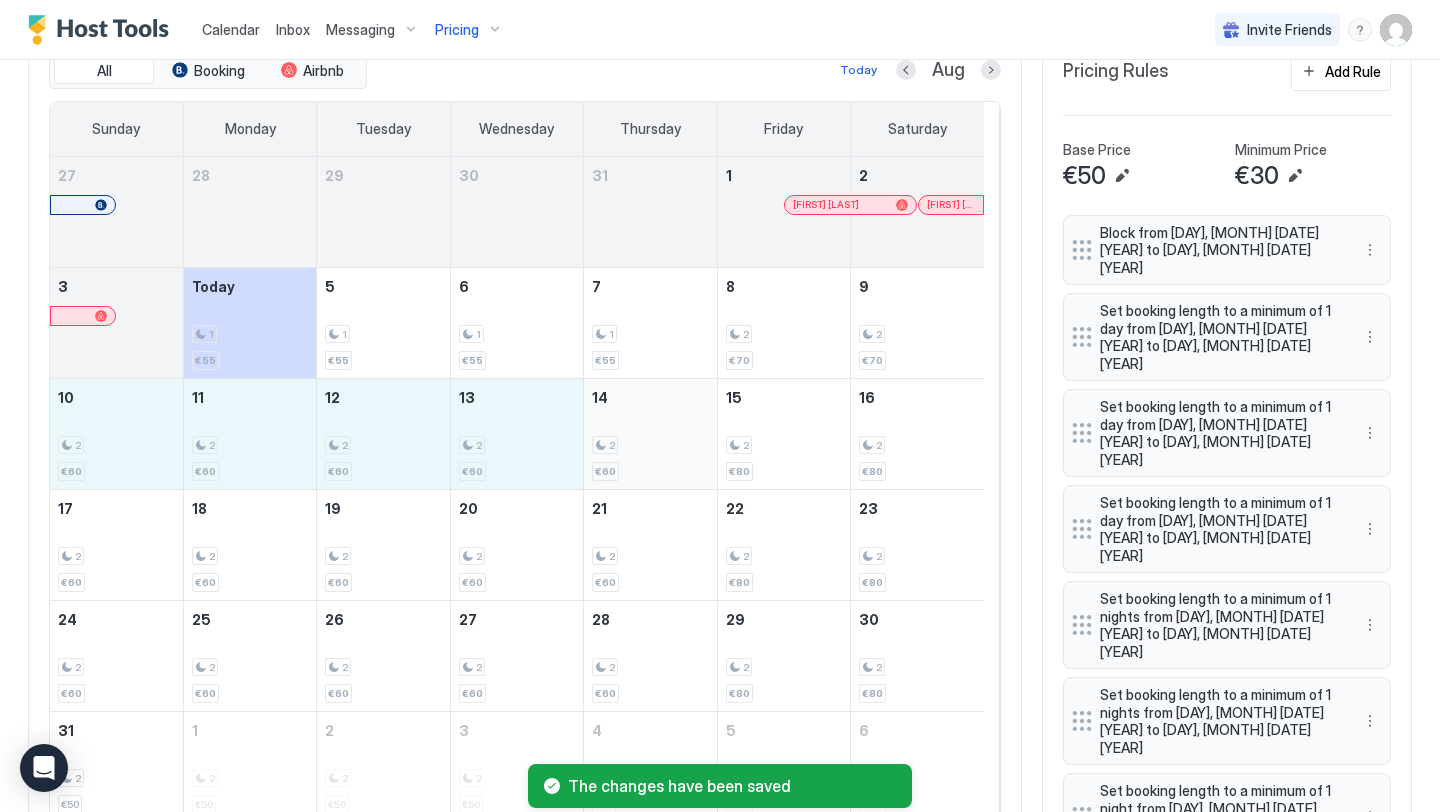 drag, startPoint x: 117, startPoint y: 446, endPoint x: 688, endPoint y: 460, distance: 571.17163 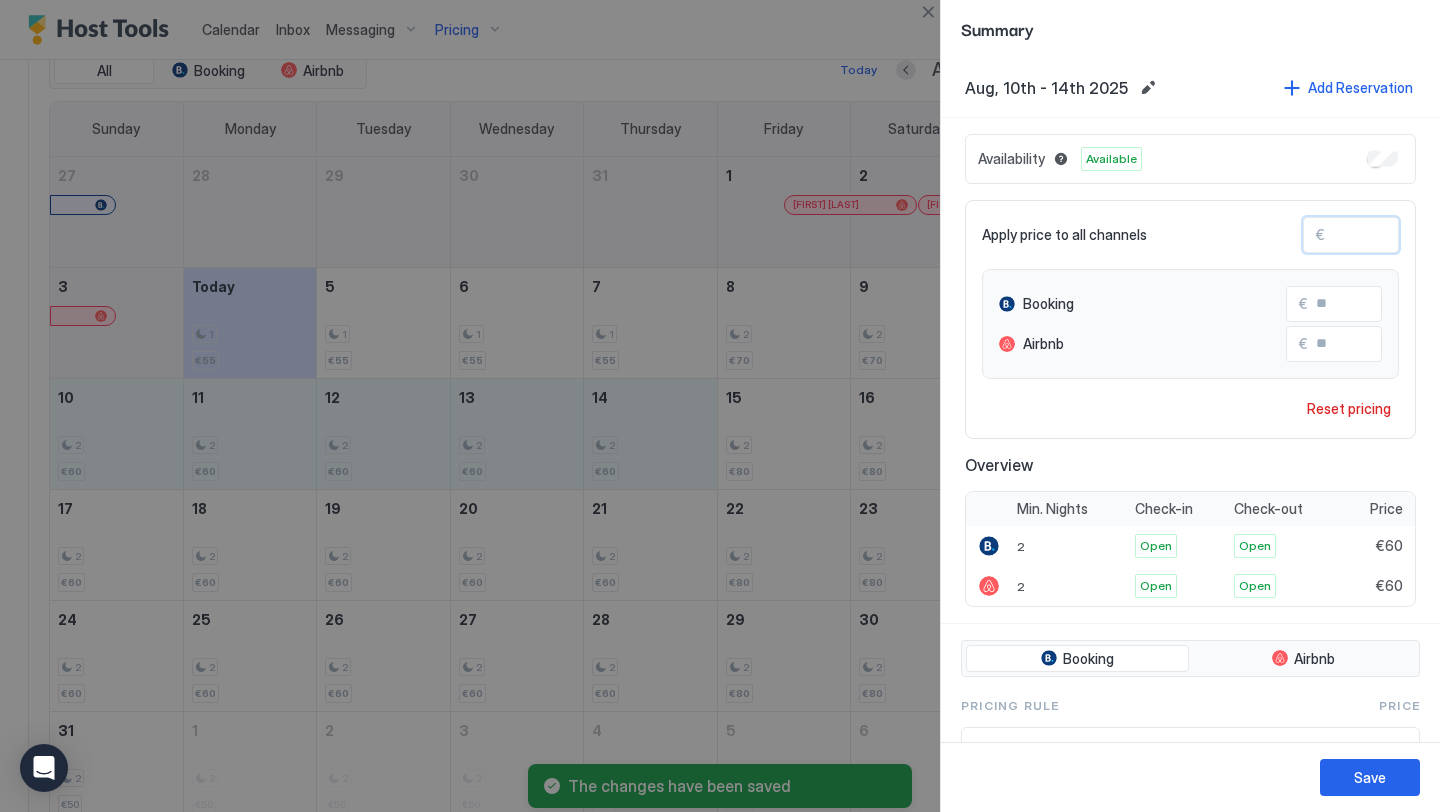 click on "**" at bounding box center (1405, 235) 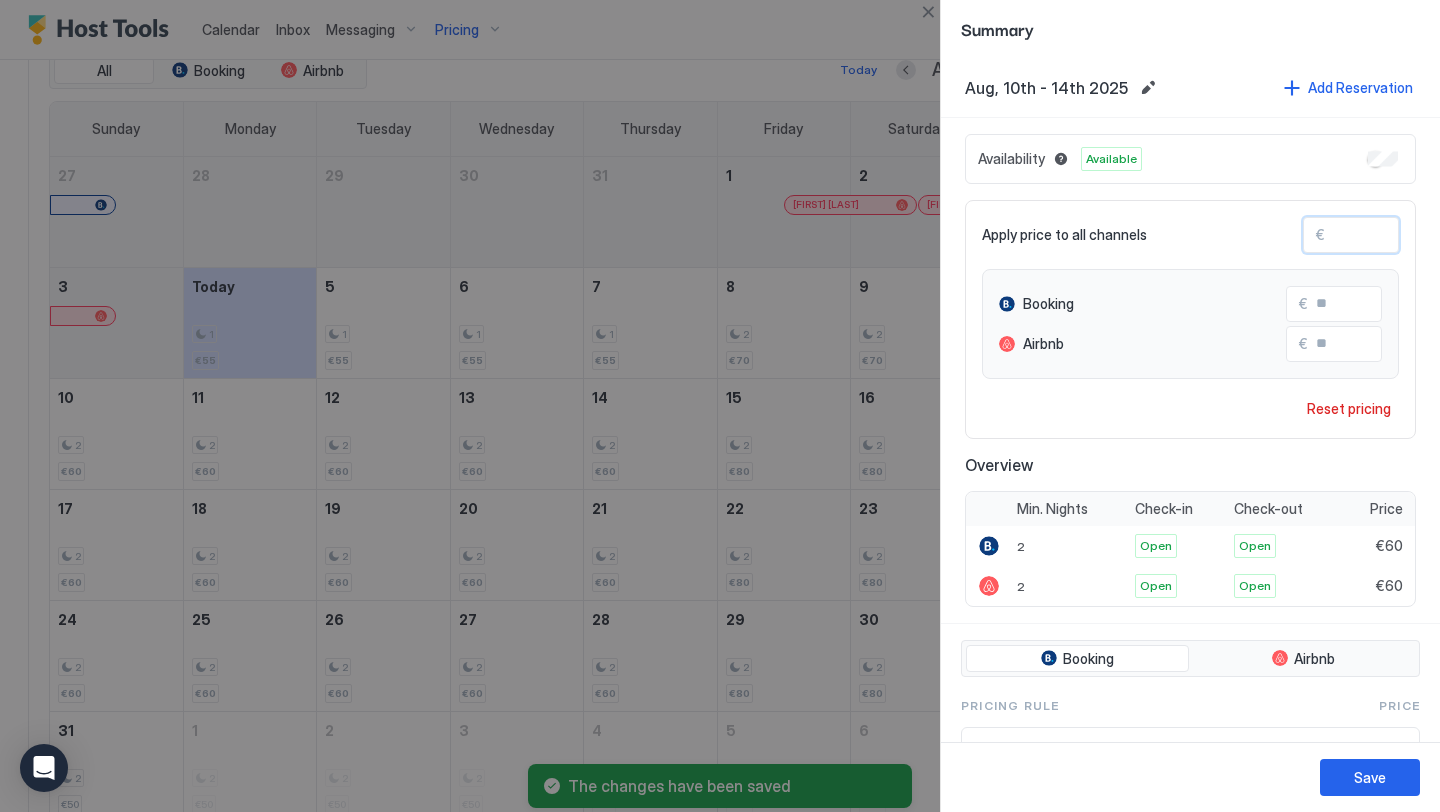 type on "*" 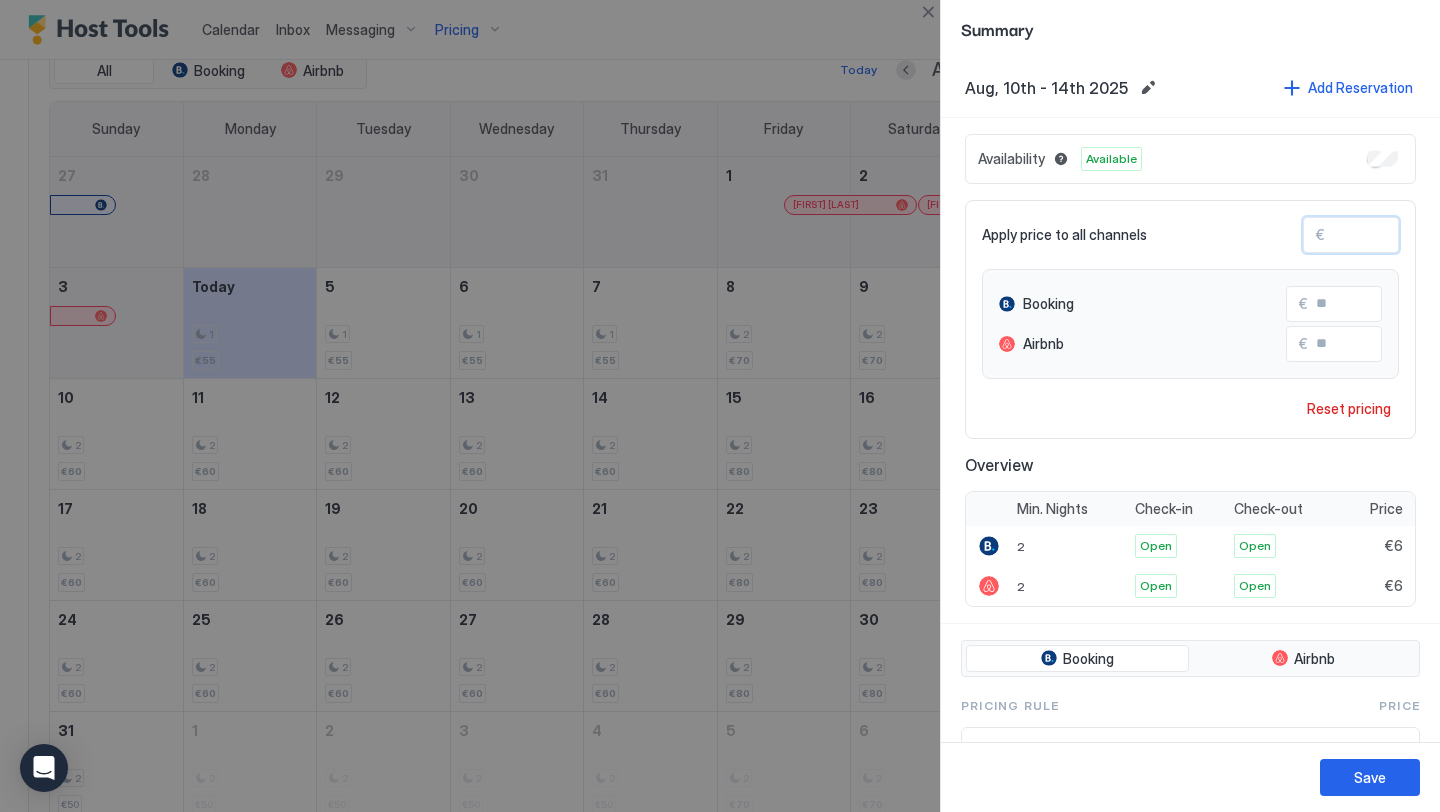 type 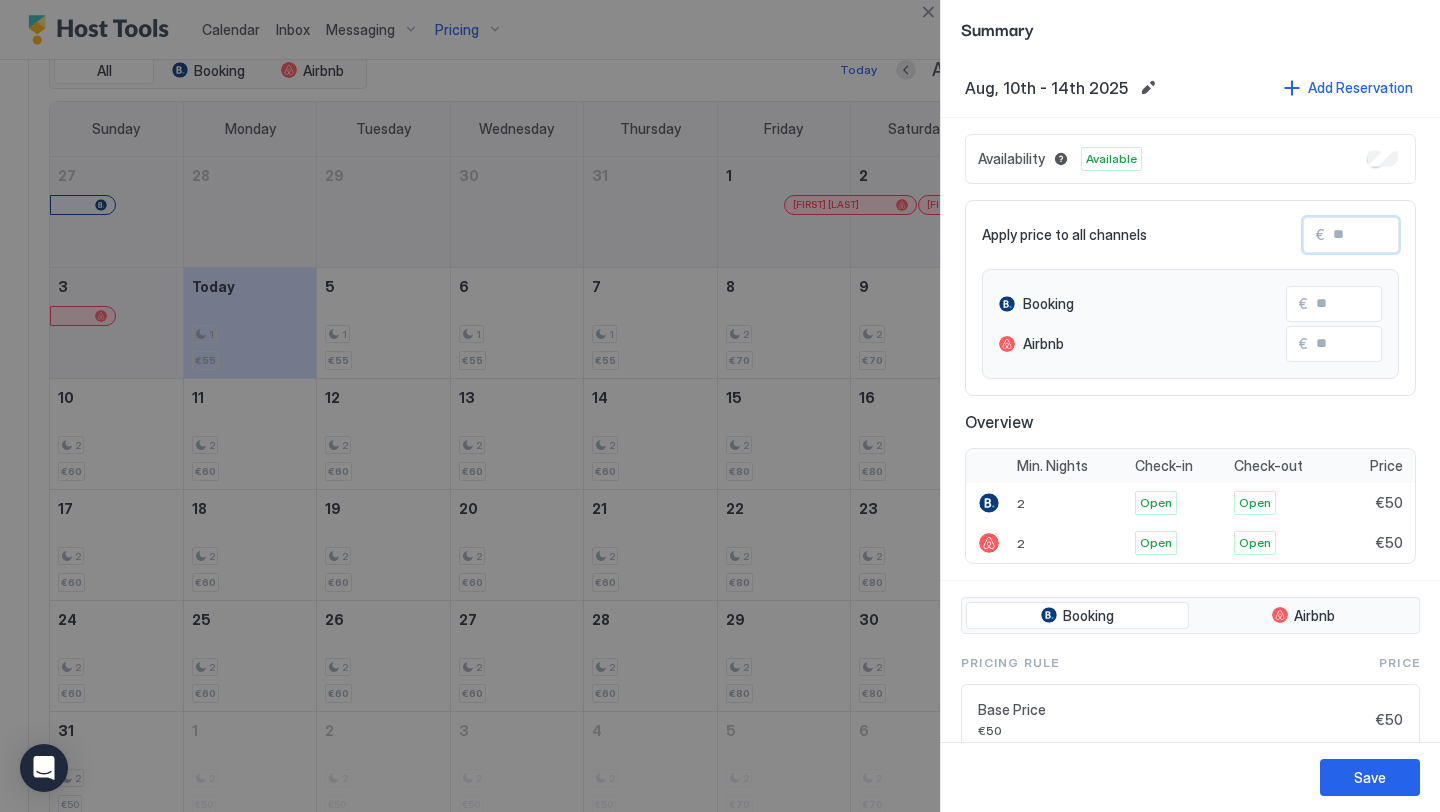 type on "*" 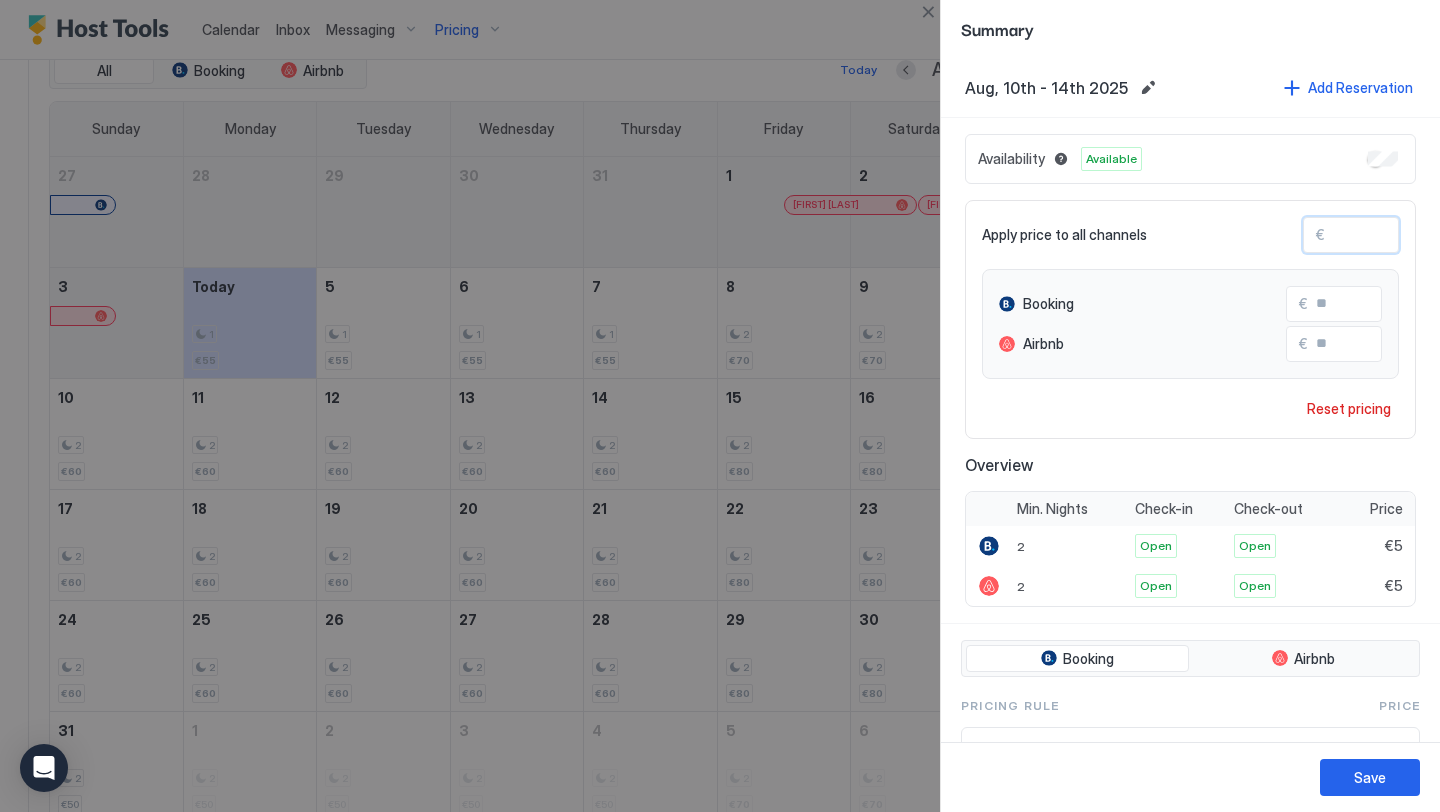 type on "**" 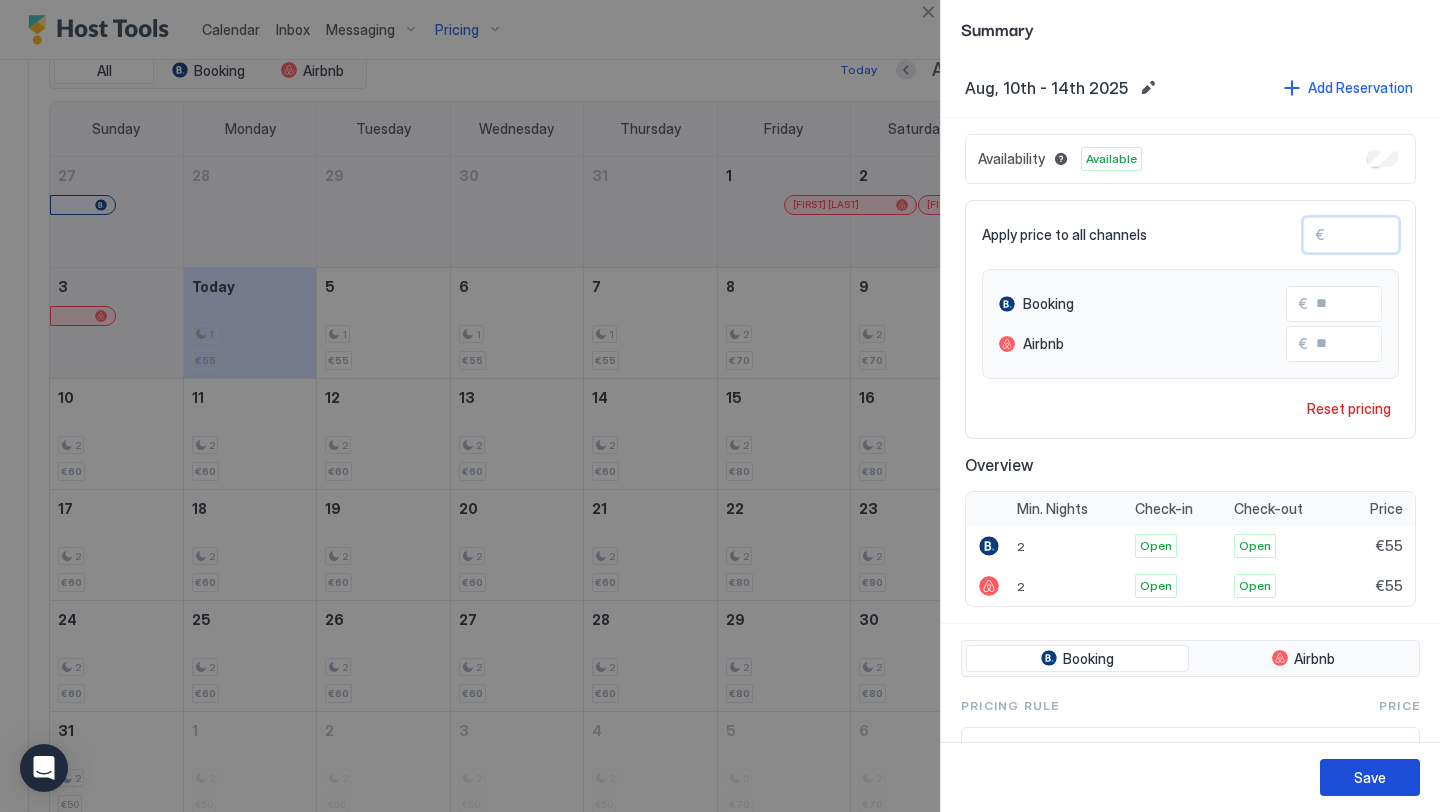 type on "**" 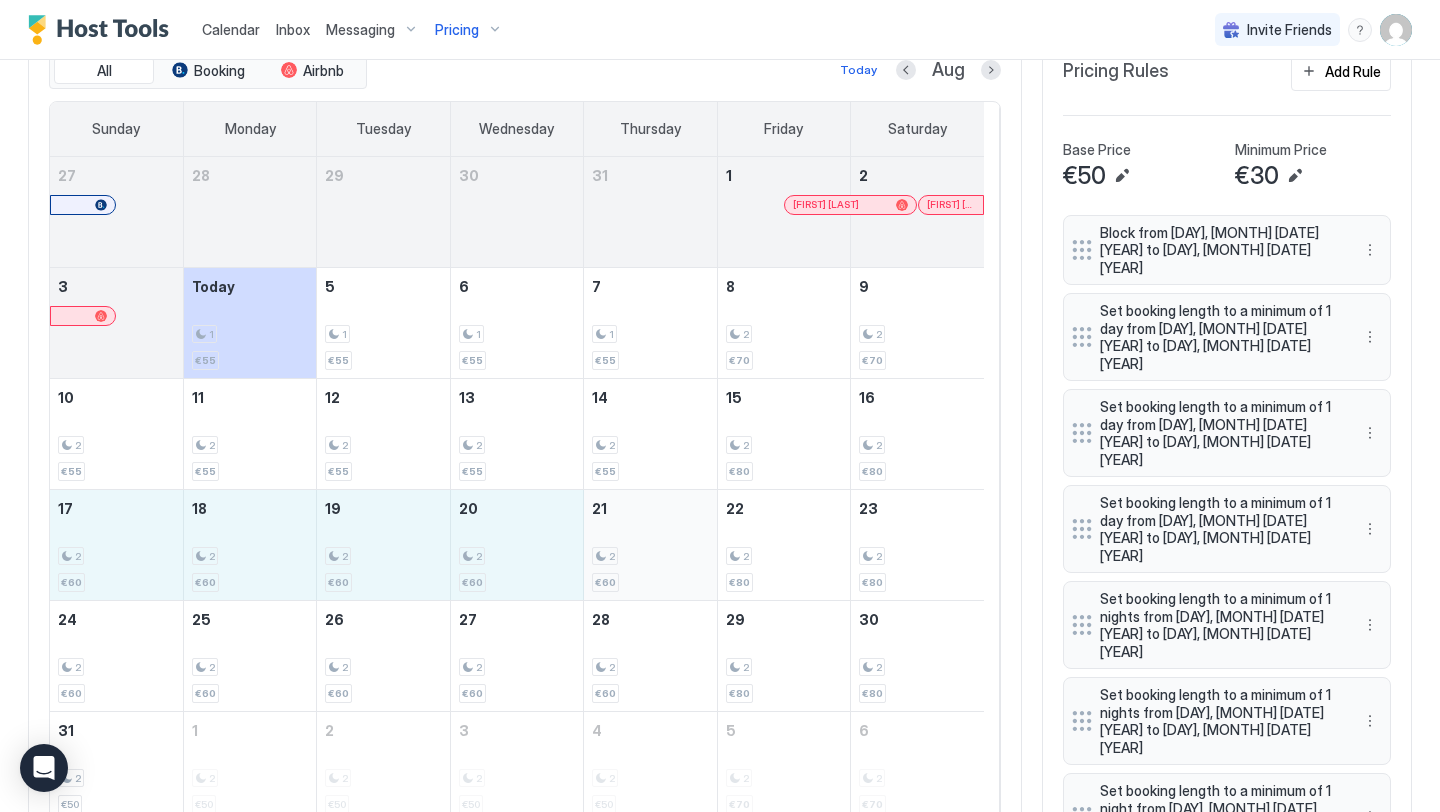 drag, startPoint x: 95, startPoint y: 535, endPoint x: 635, endPoint y: 557, distance: 540.44794 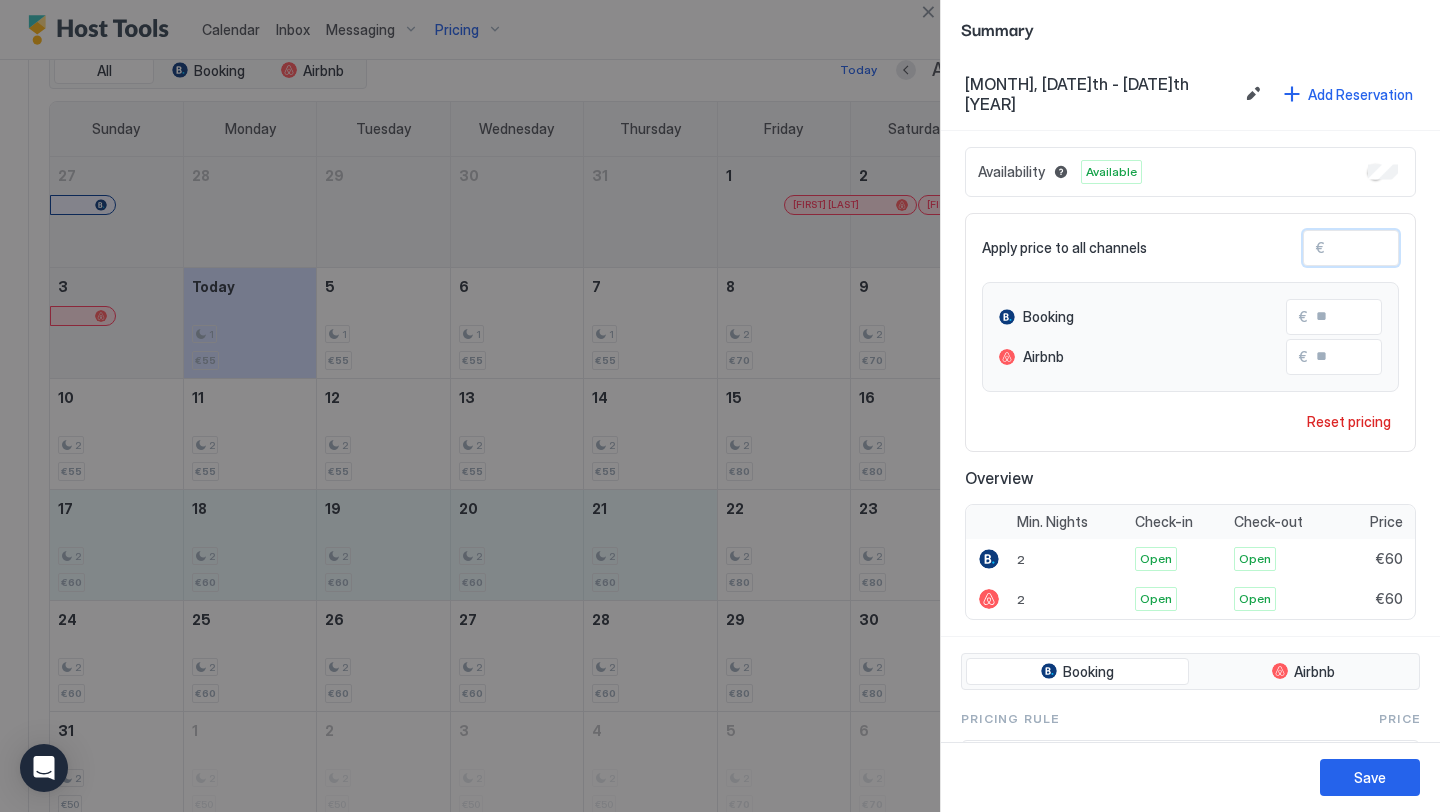click on "**" at bounding box center (1405, 248) 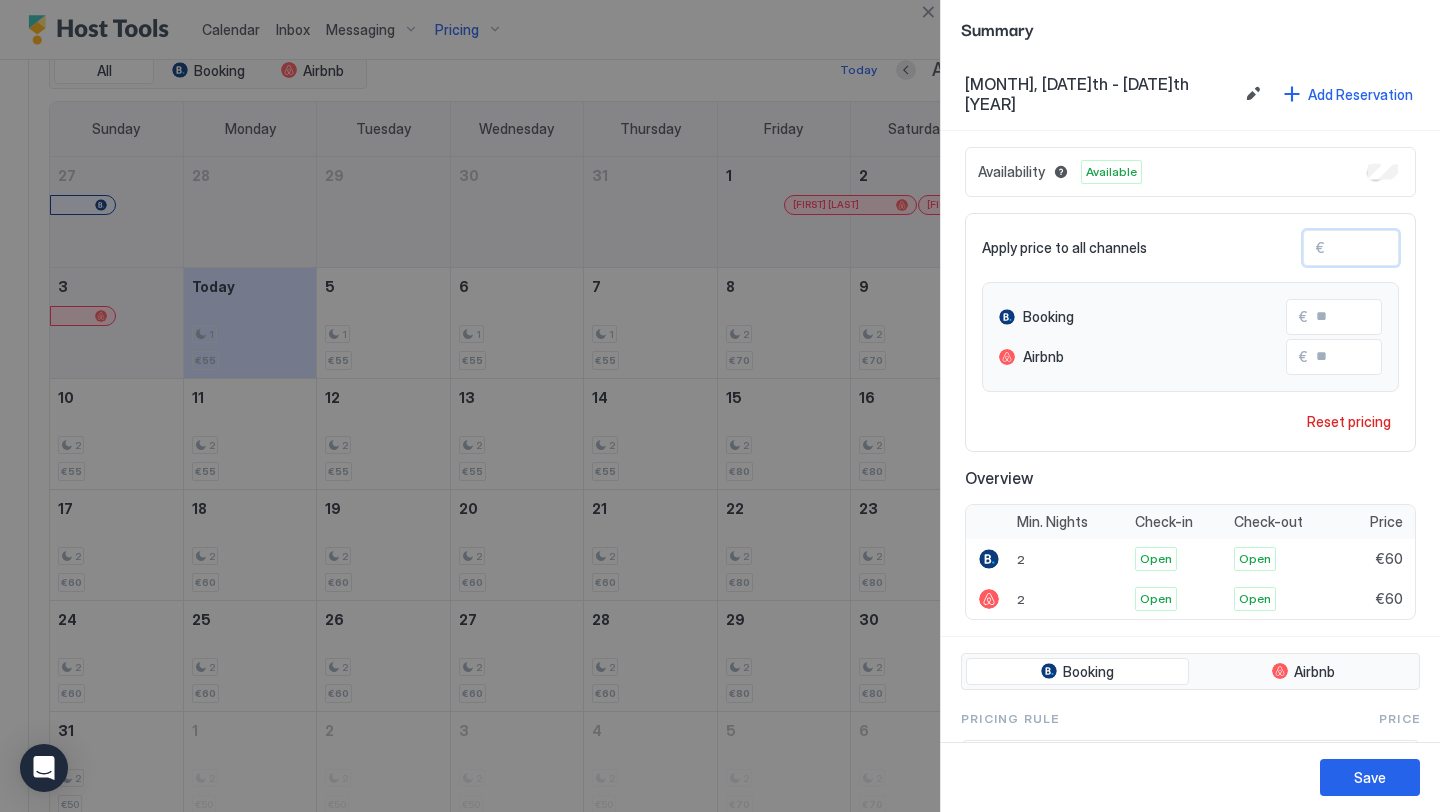type on "*" 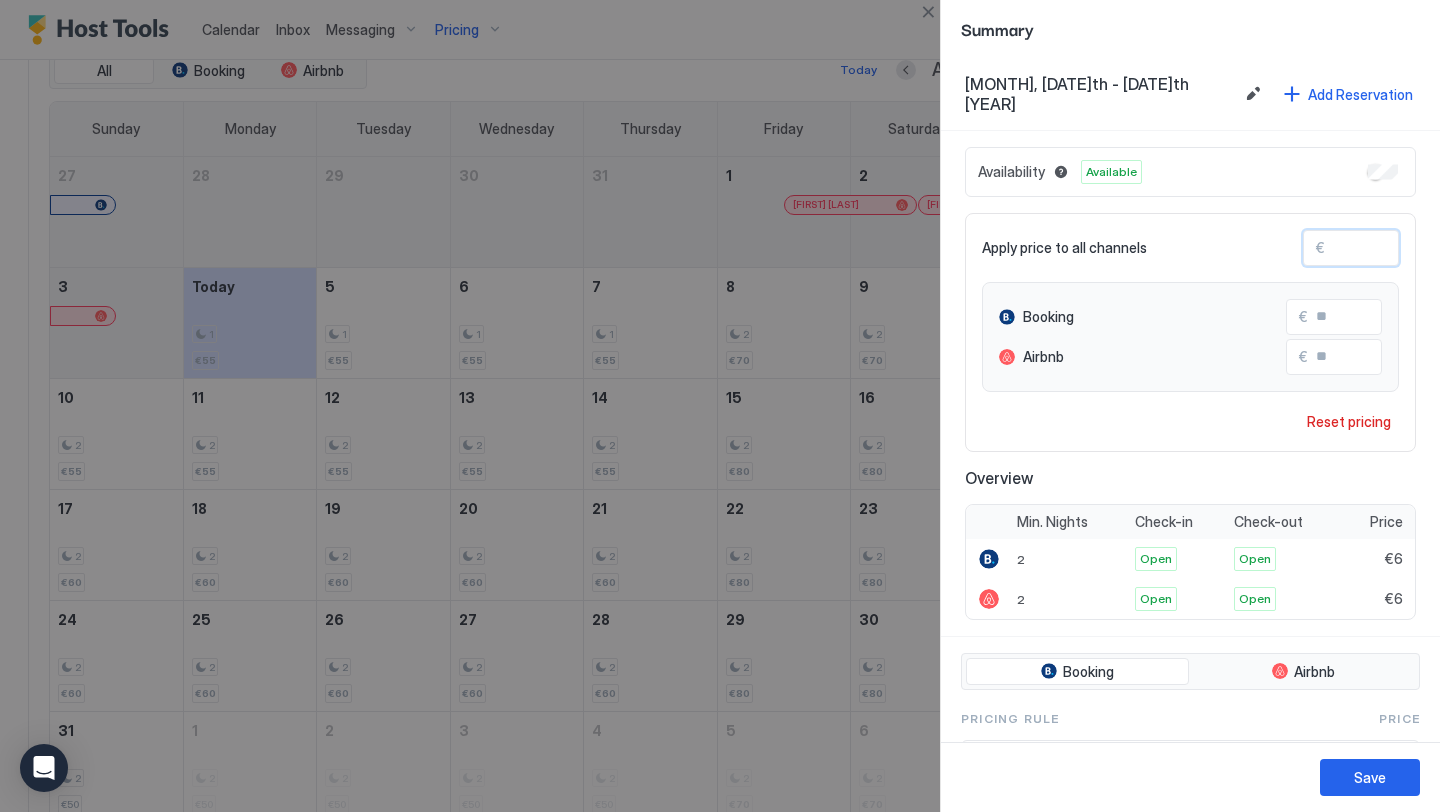 type 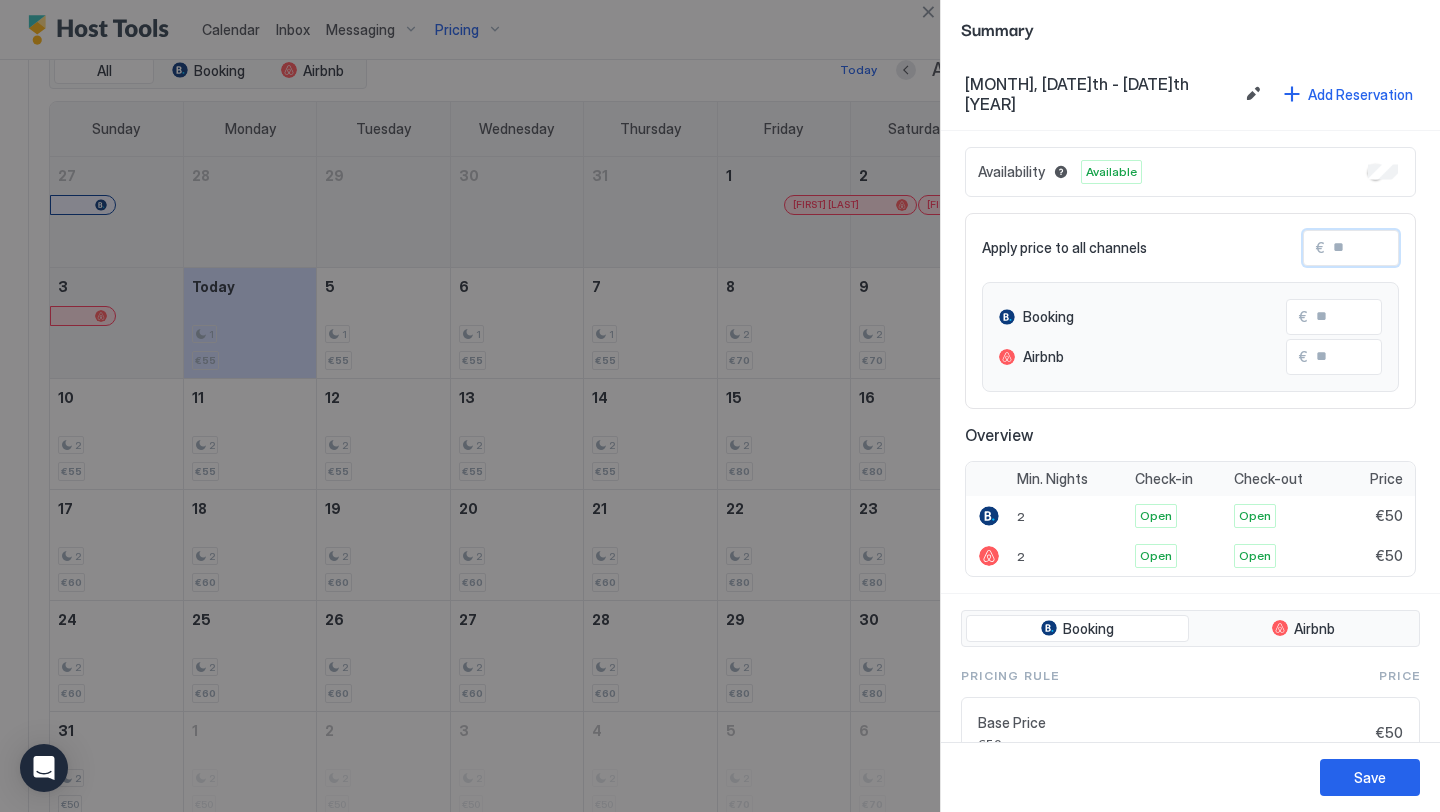 type on "*" 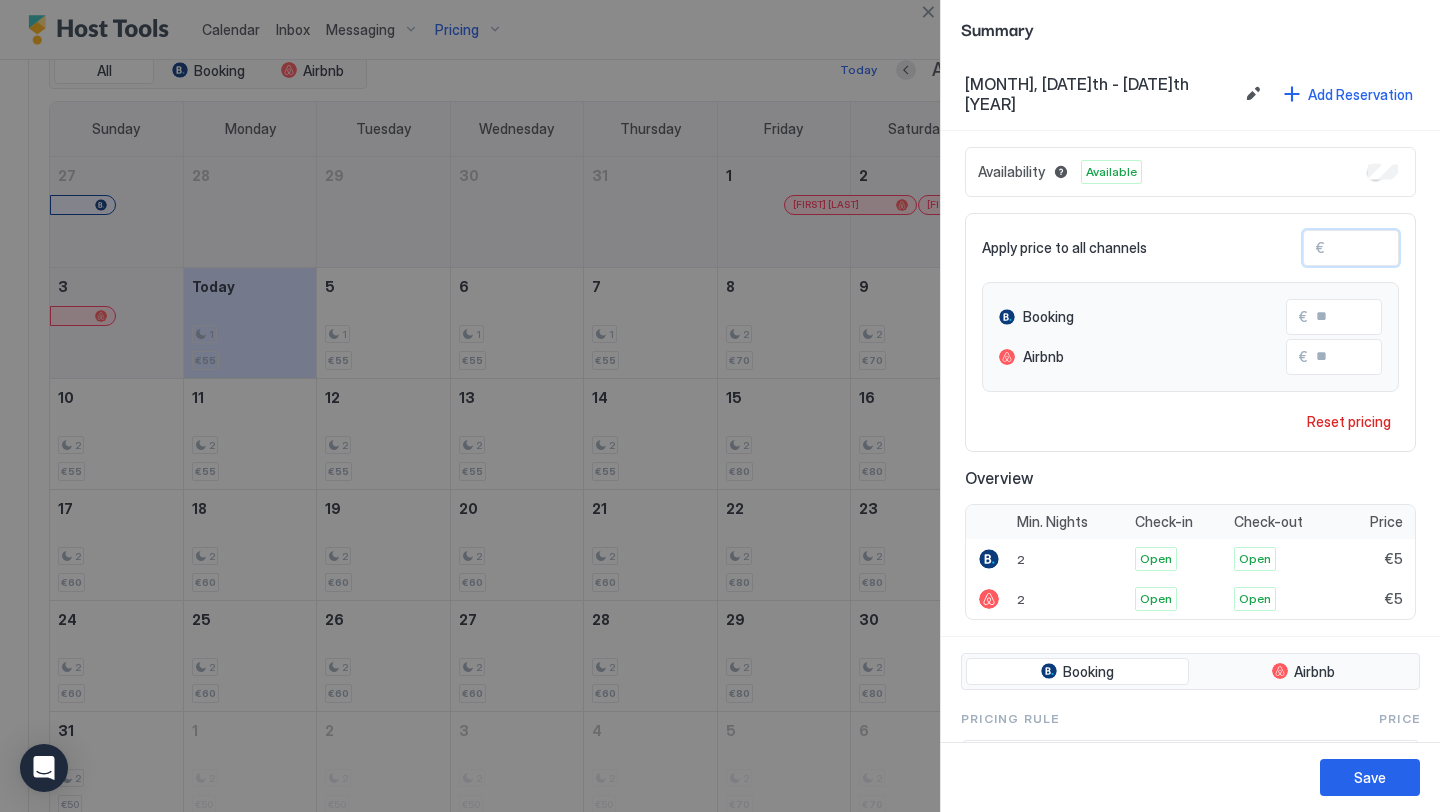 type on "**" 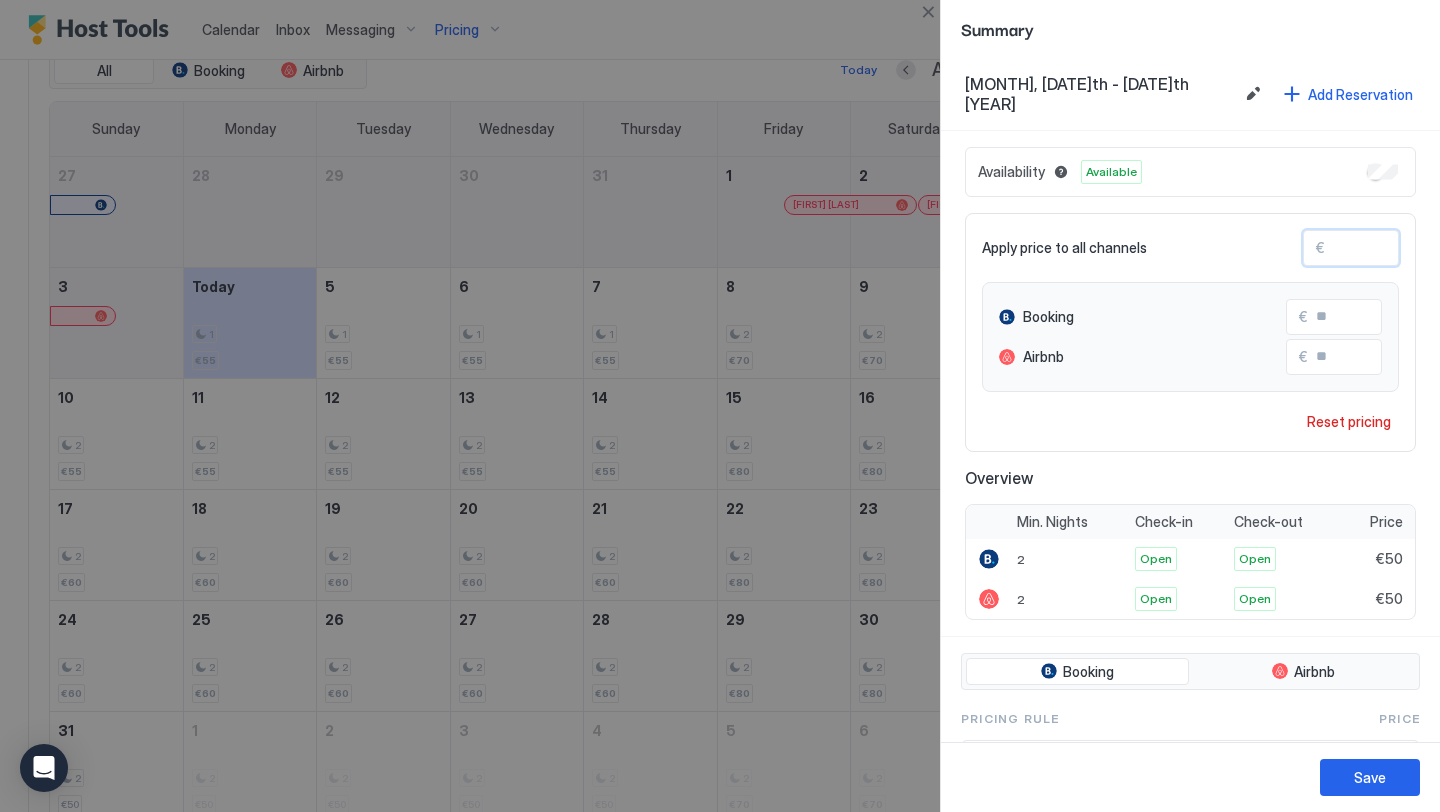 type on "**" 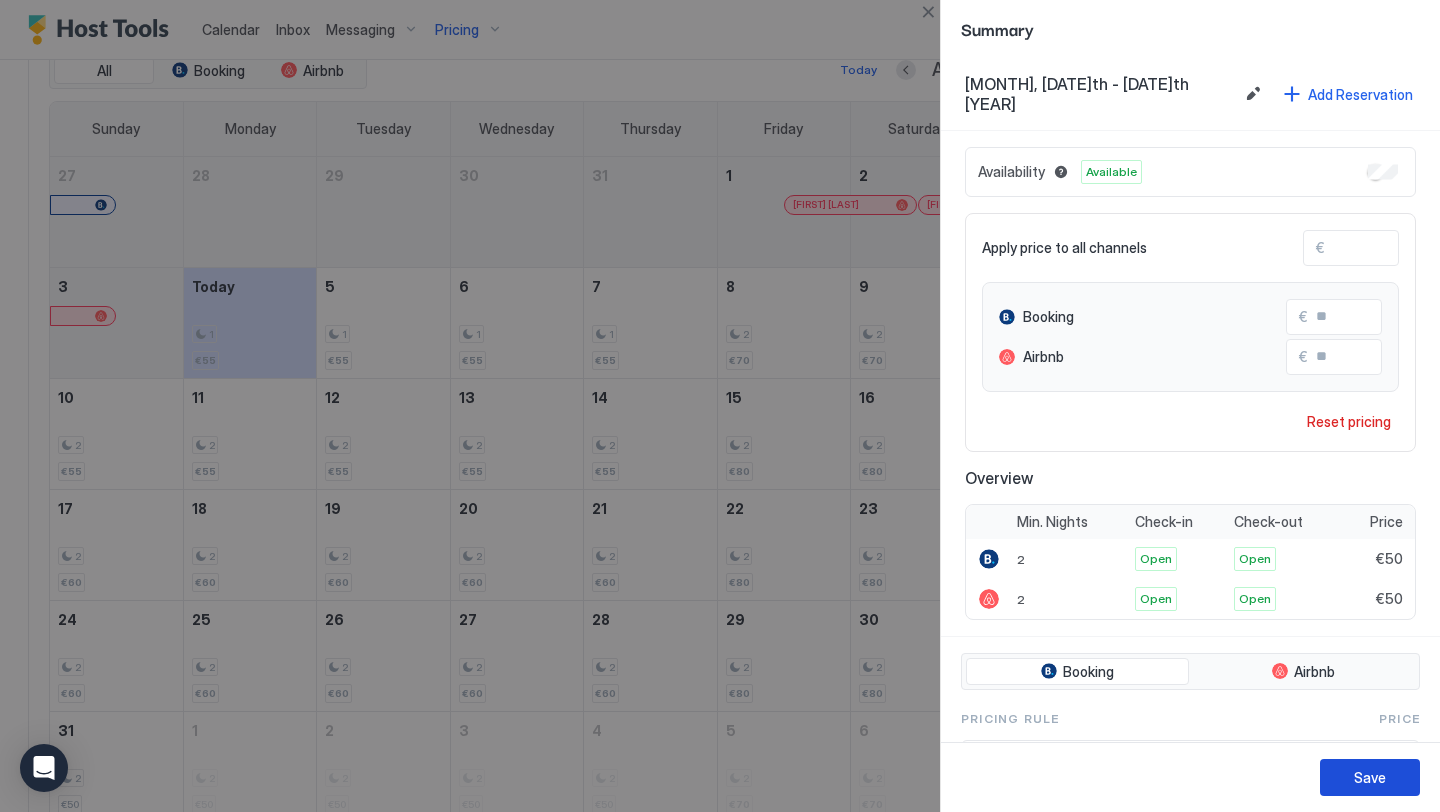 click on "Save" at bounding box center [1370, 777] 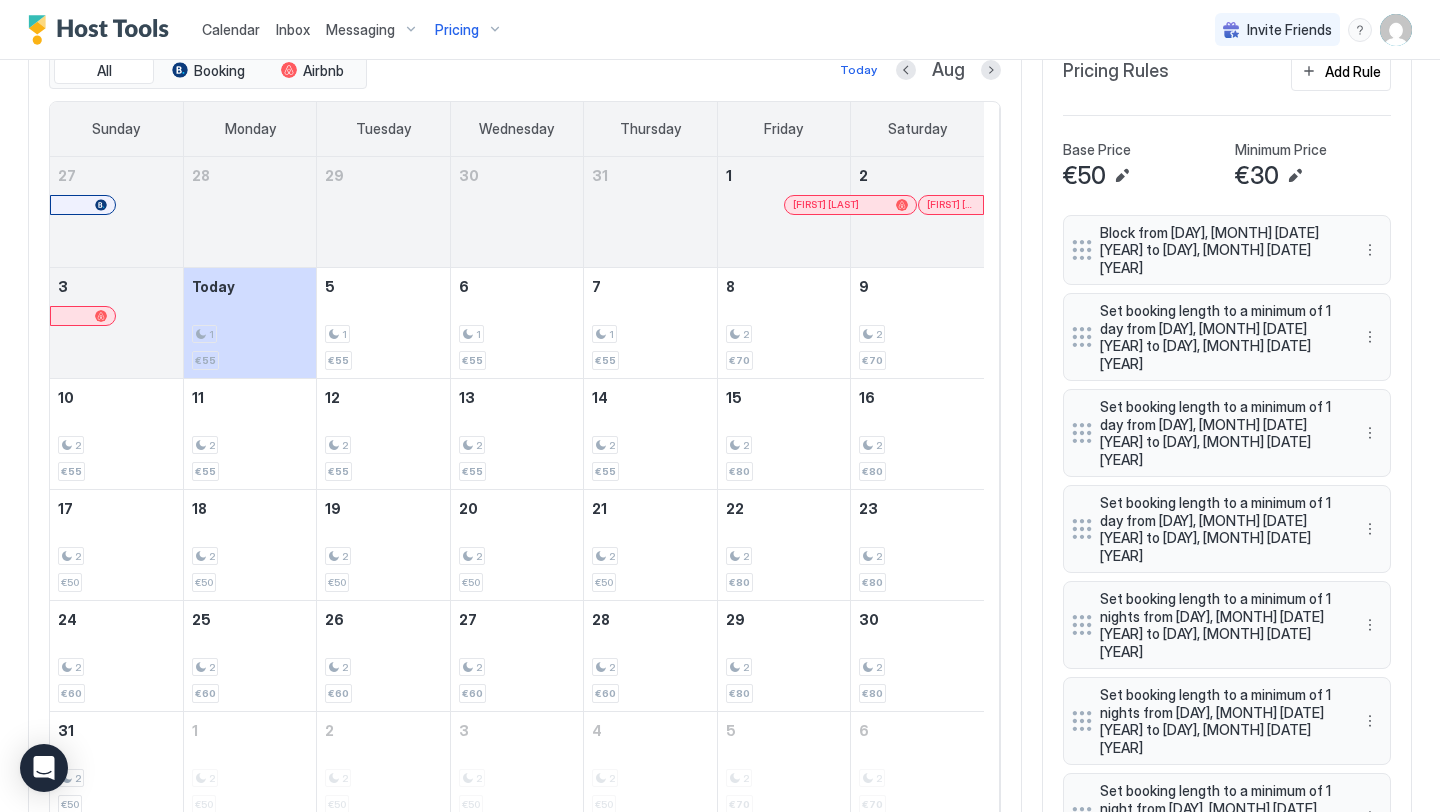click on "Calendar" at bounding box center [231, 29] 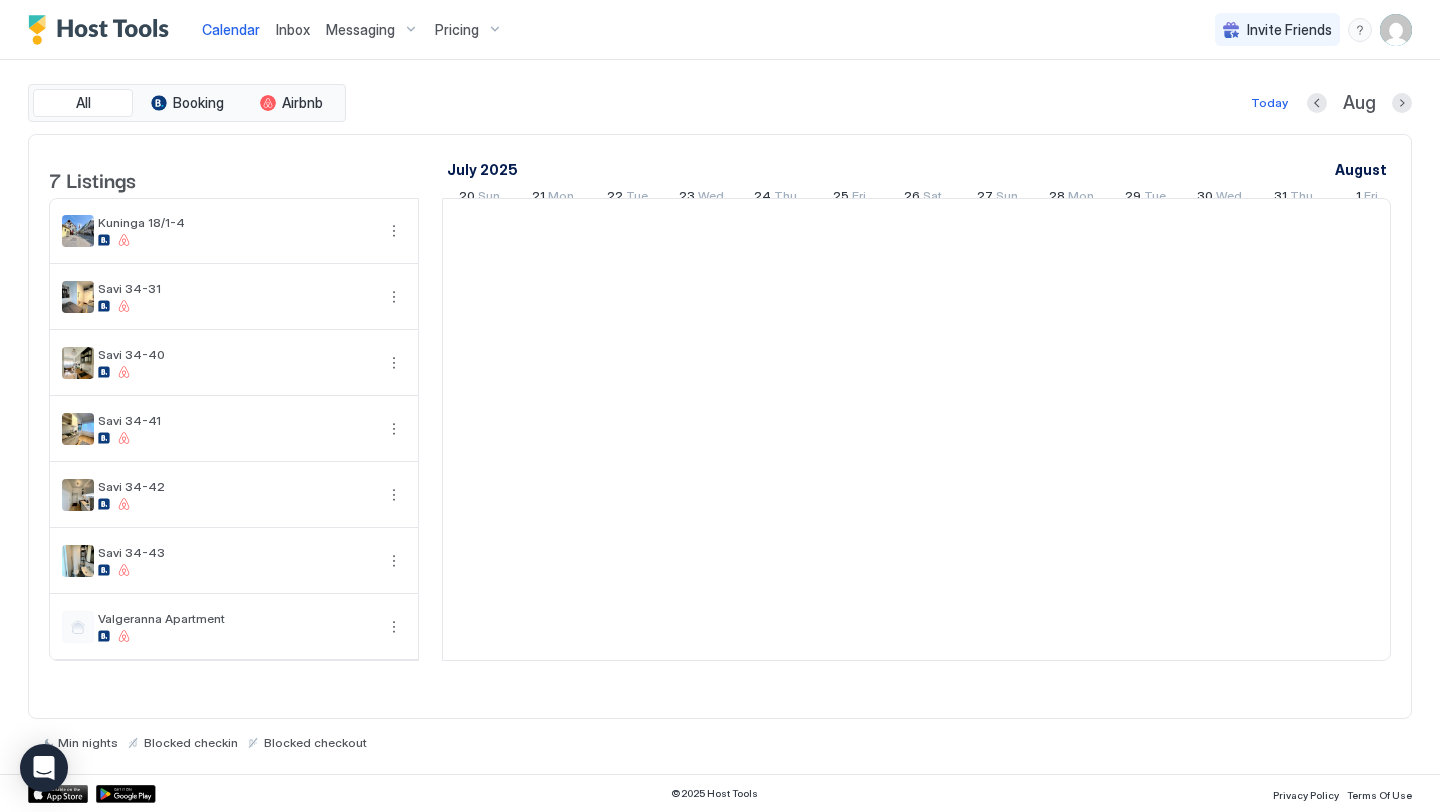 scroll, scrollTop: 0, scrollLeft: 0, axis: both 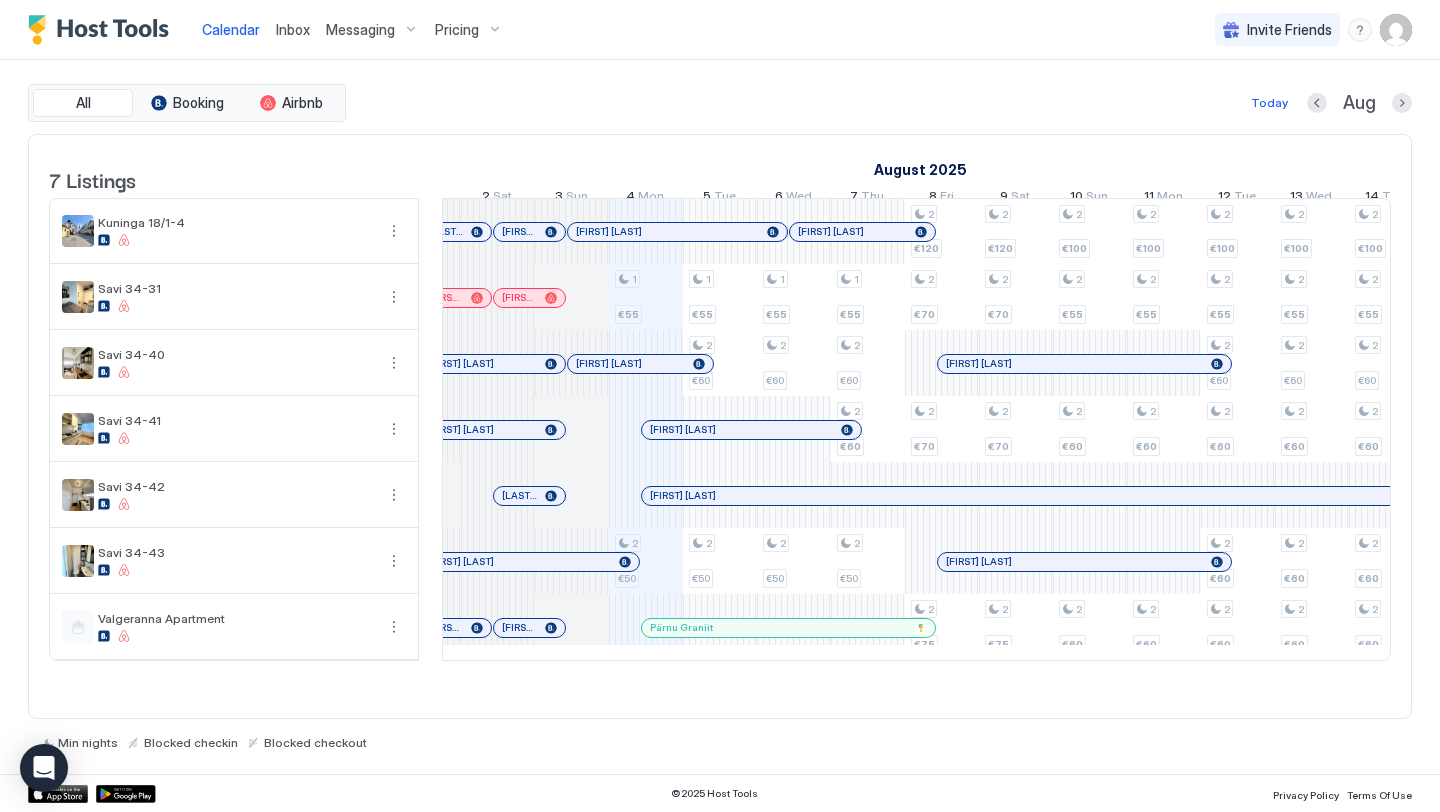 drag, startPoint x: 729, startPoint y: 450, endPoint x: 668, endPoint y: 587, distance: 149.96666 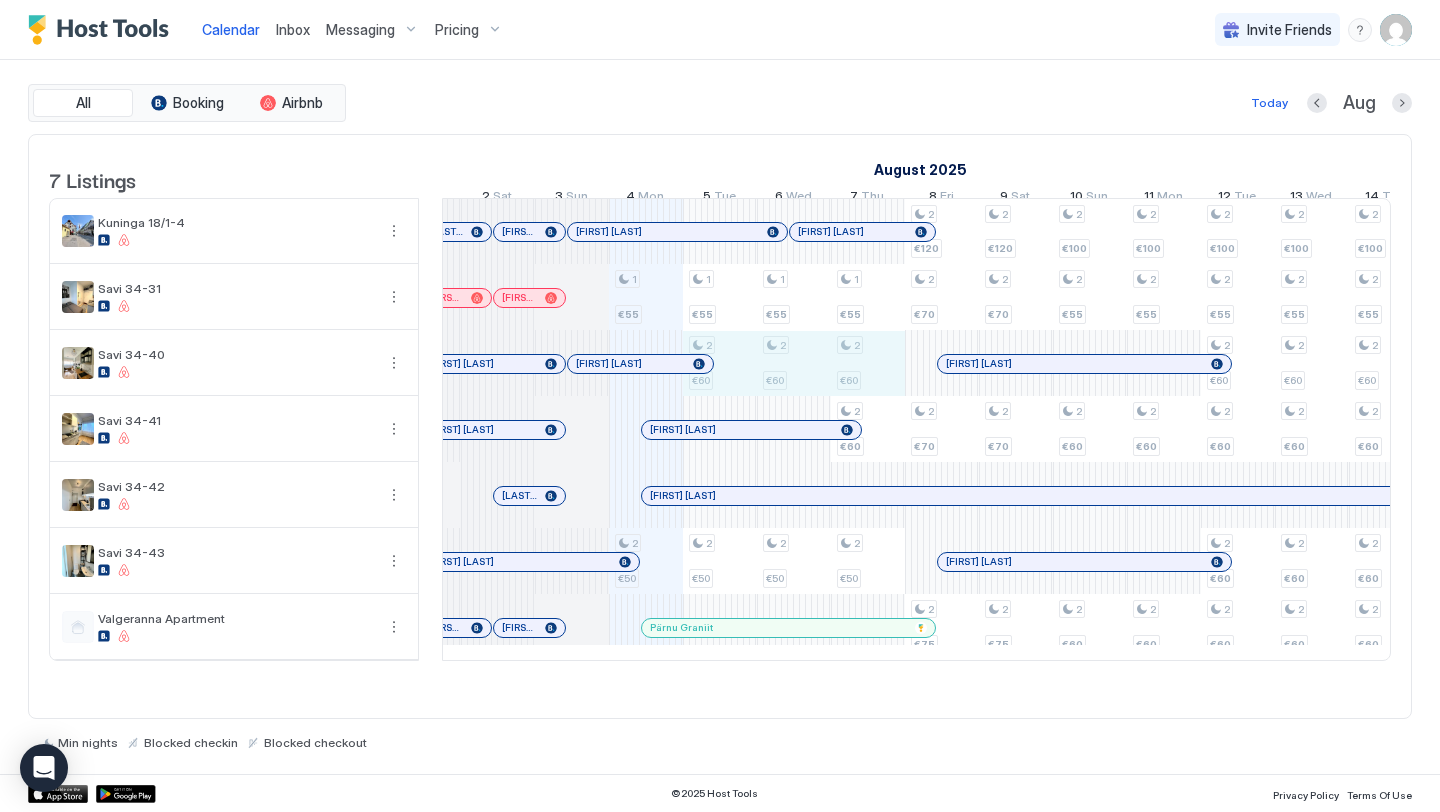 drag, startPoint x: 715, startPoint y: 372, endPoint x: 847, endPoint y: 381, distance: 132.30646 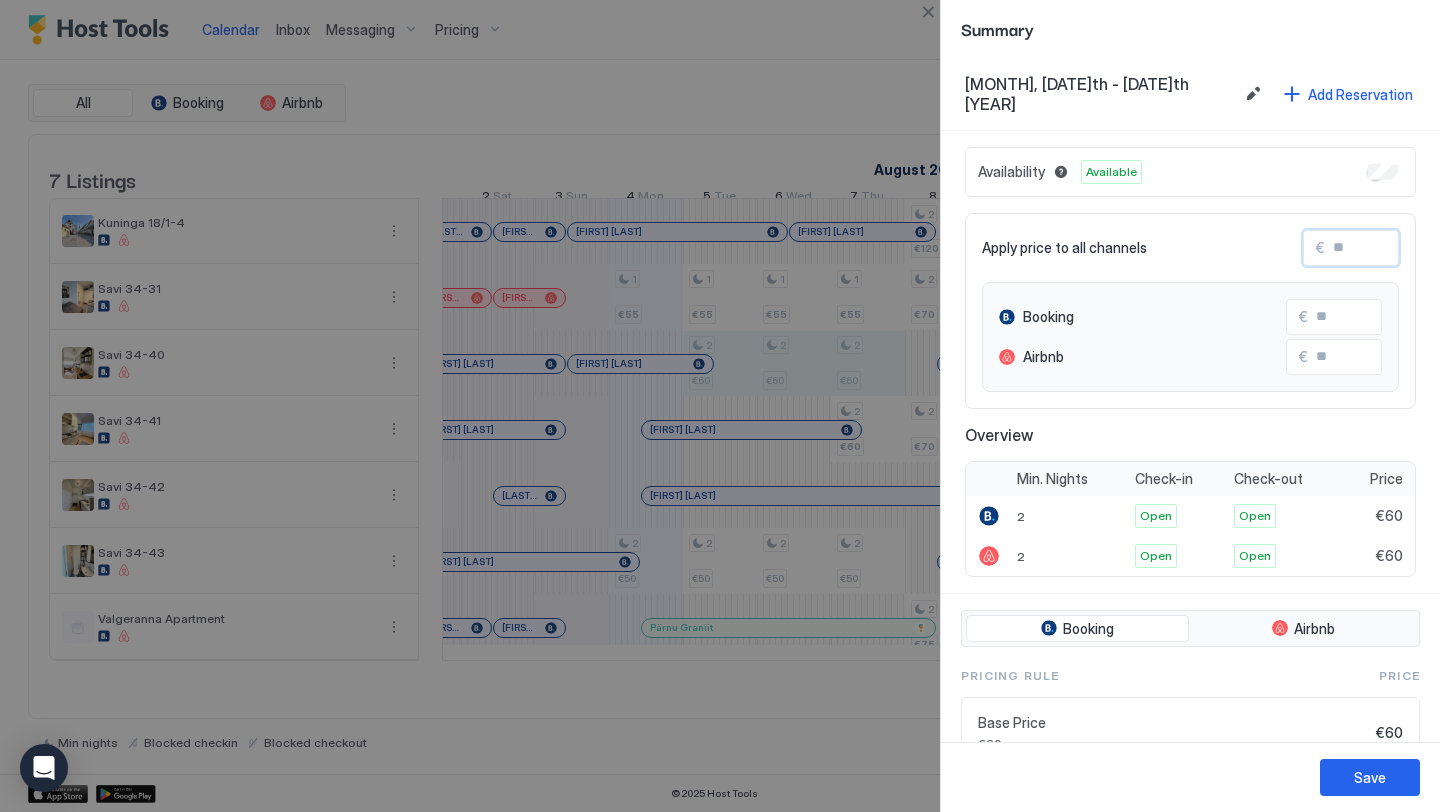 click at bounding box center [1405, 248] 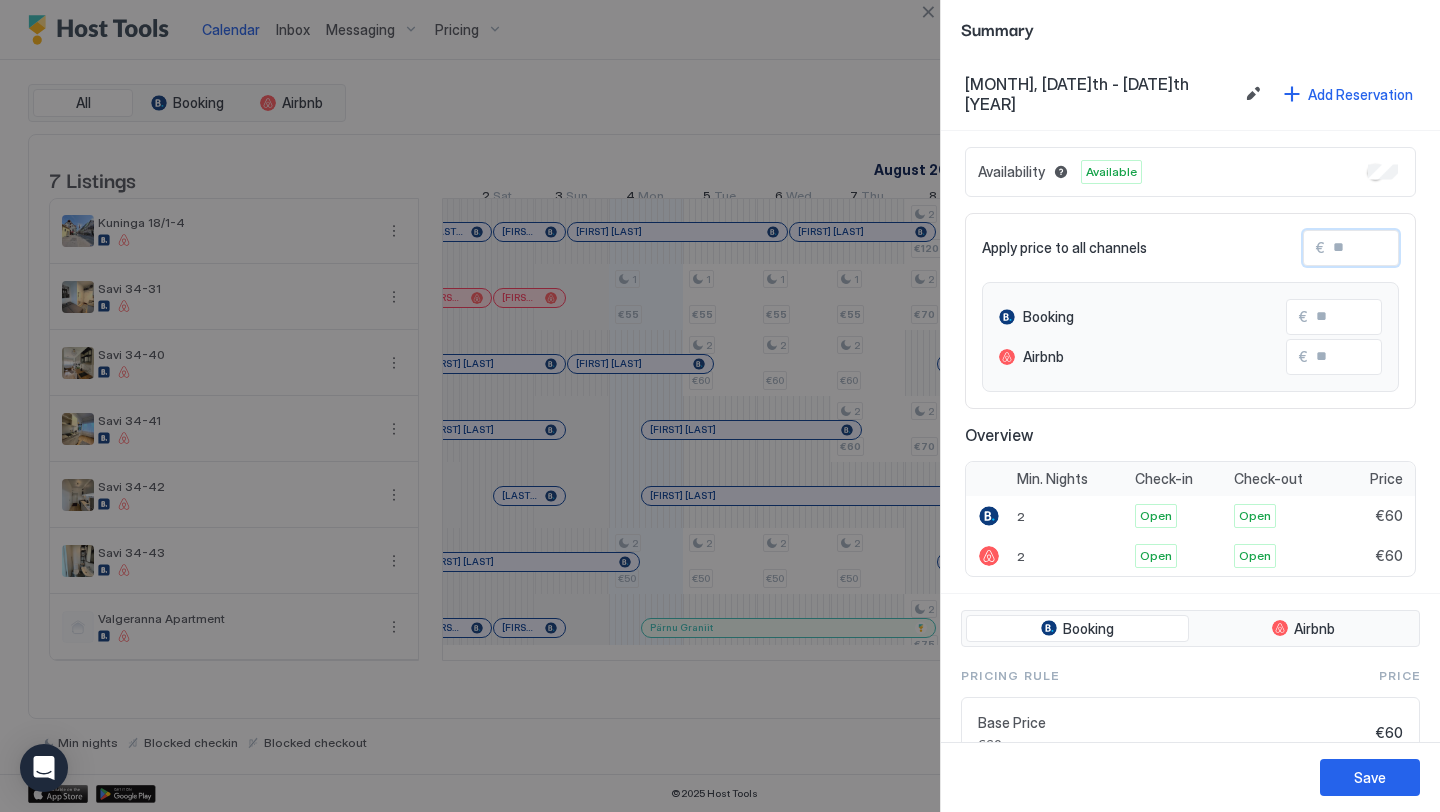 type on "*" 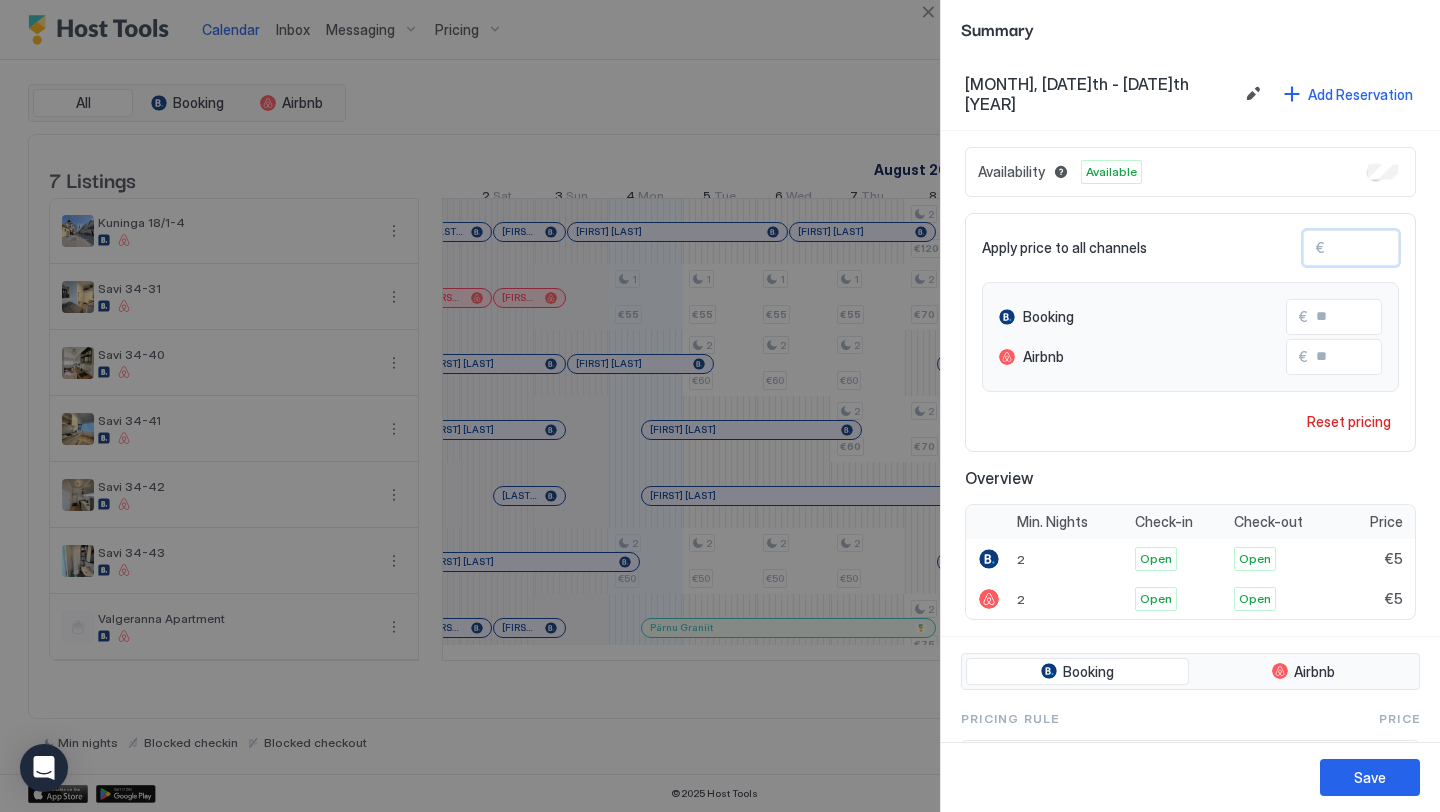 type on "**" 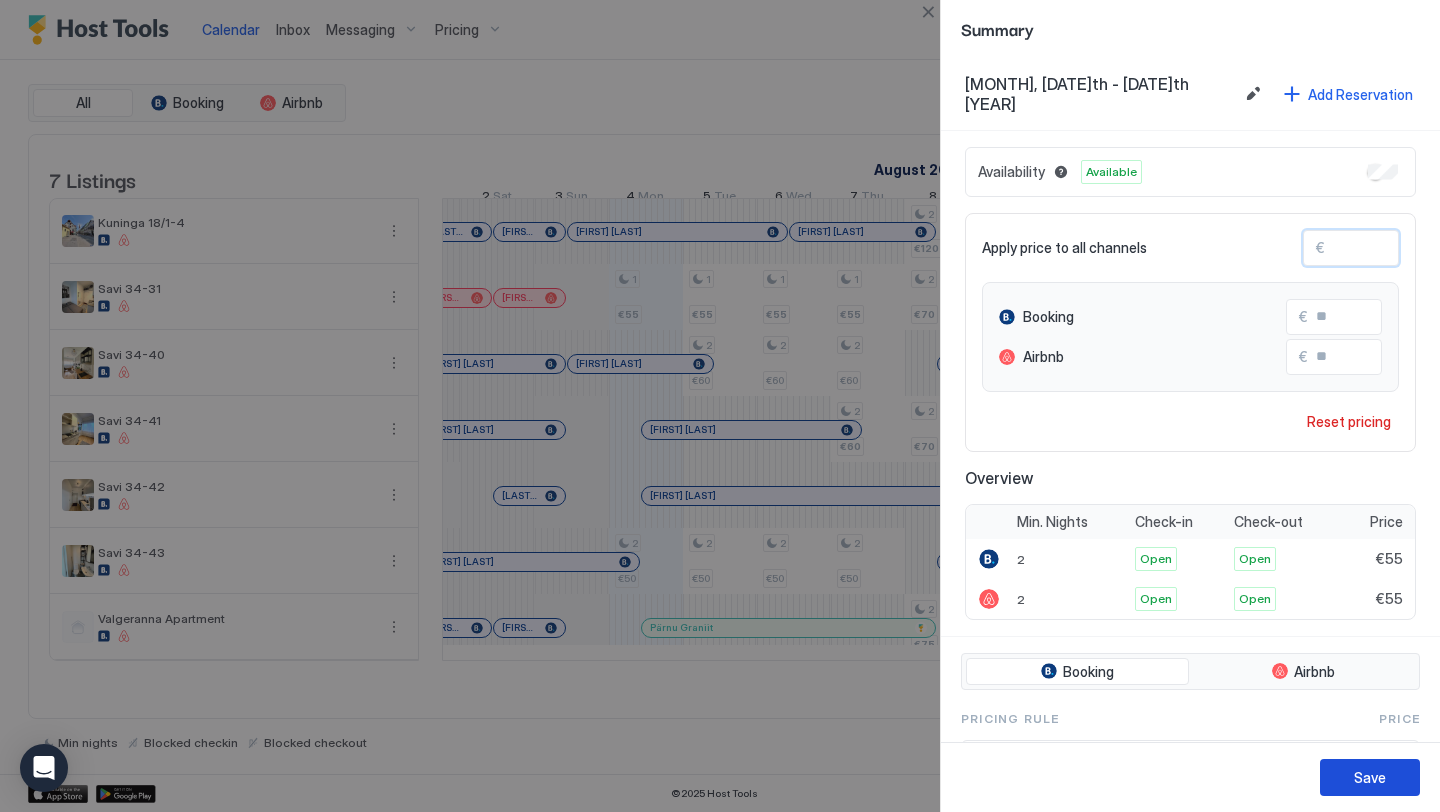 type on "**" 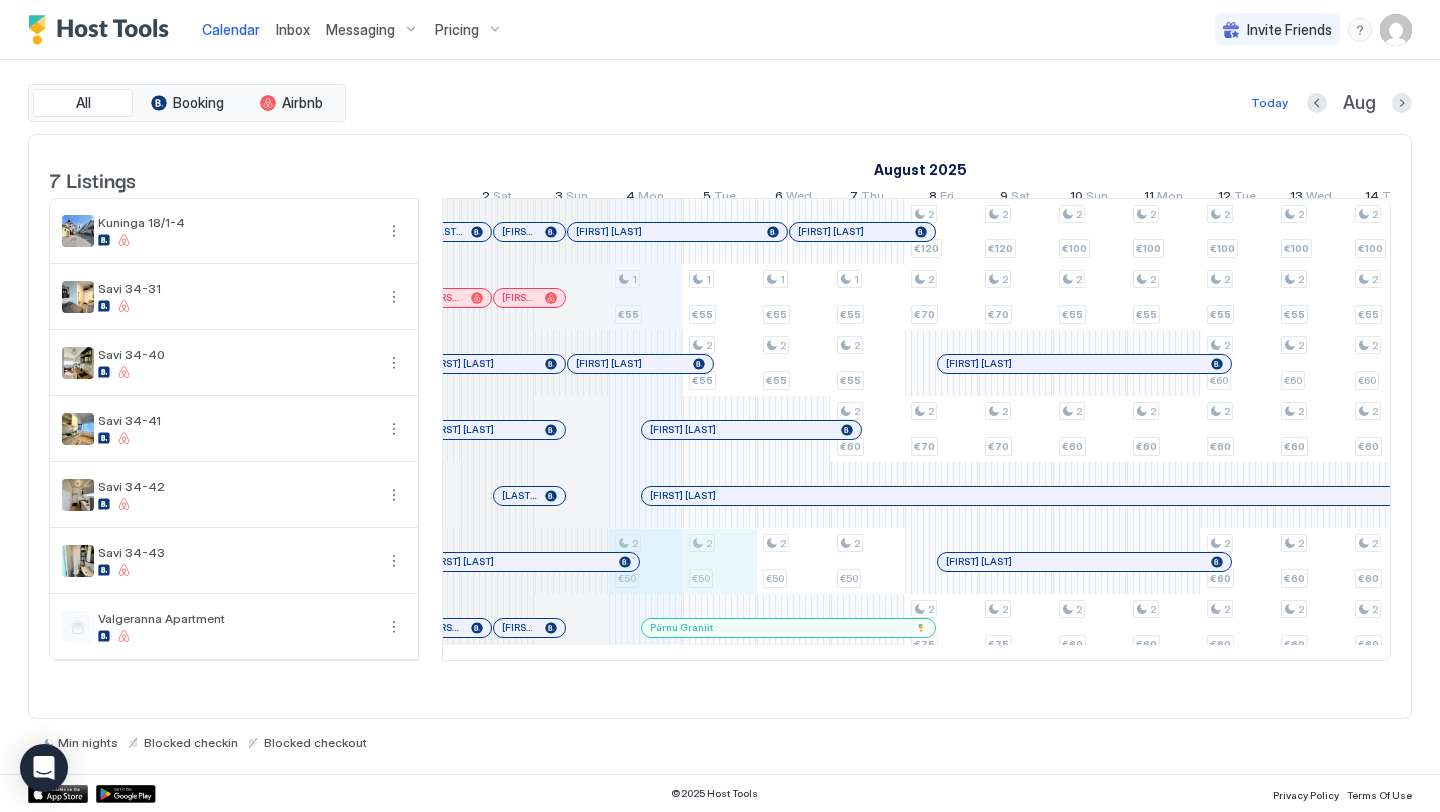 drag, startPoint x: 667, startPoint y: 566, endPoint x: 733, endPoint y: 571, distance: 66.189125 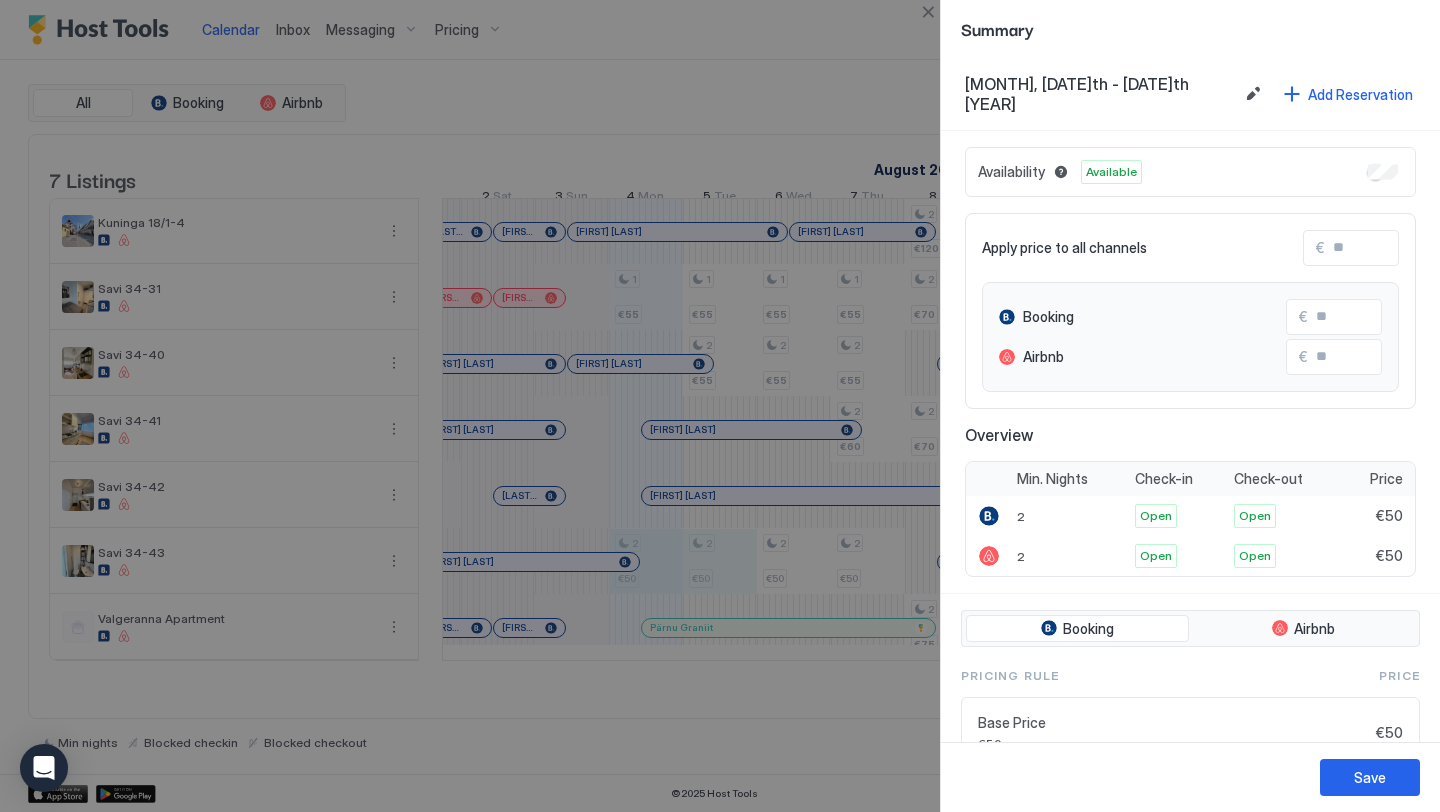 click at bounding box center [1405, 248] 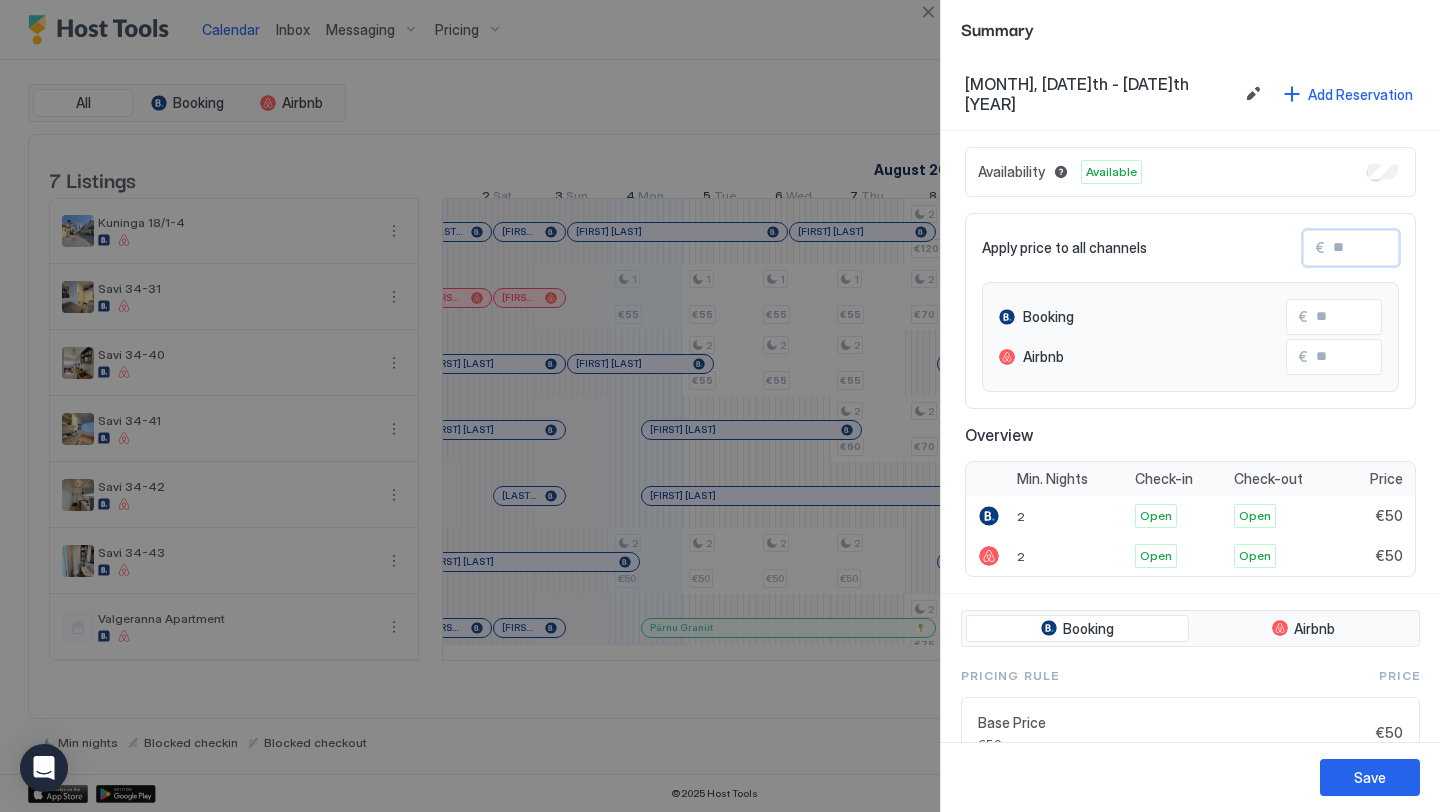 type on "*" 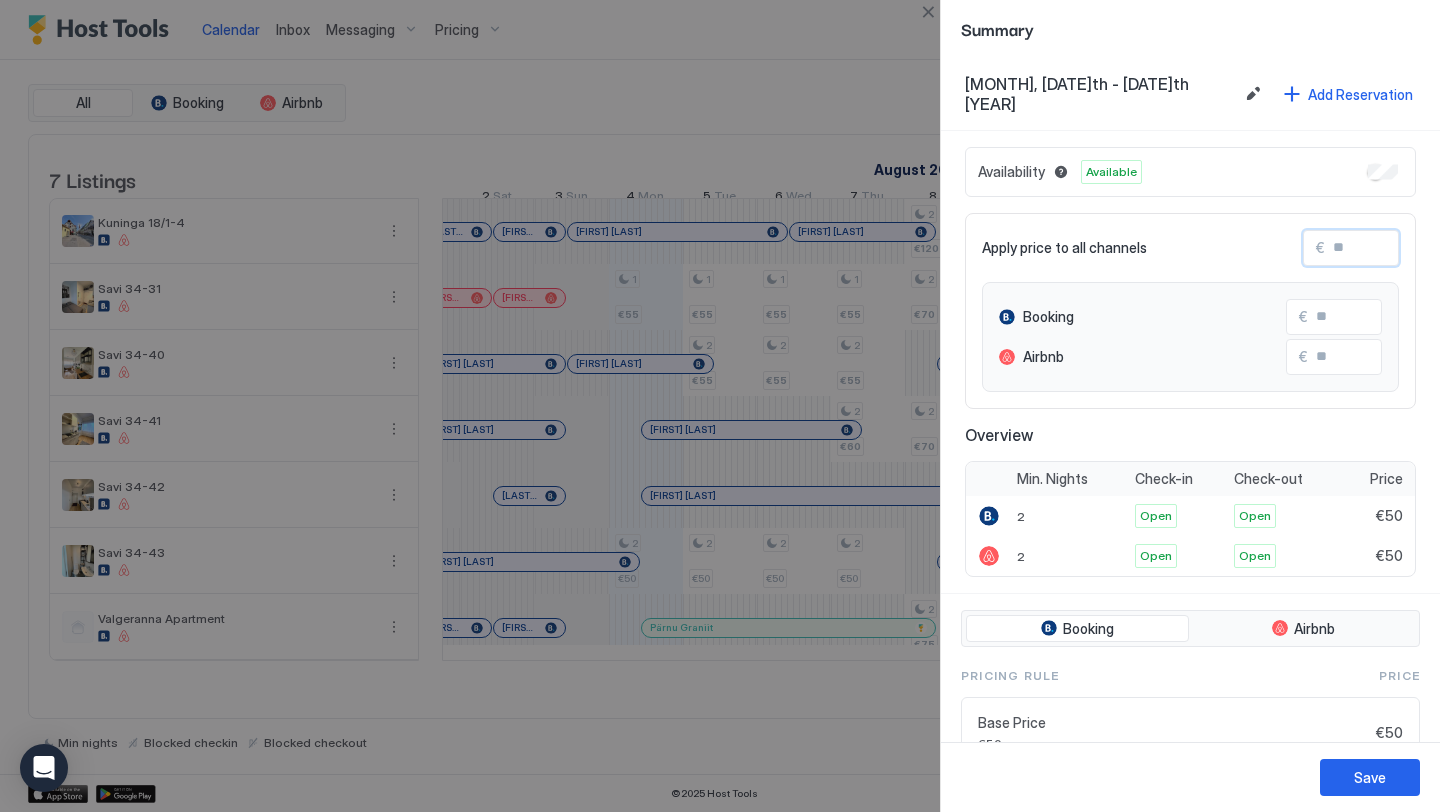 type on "*" 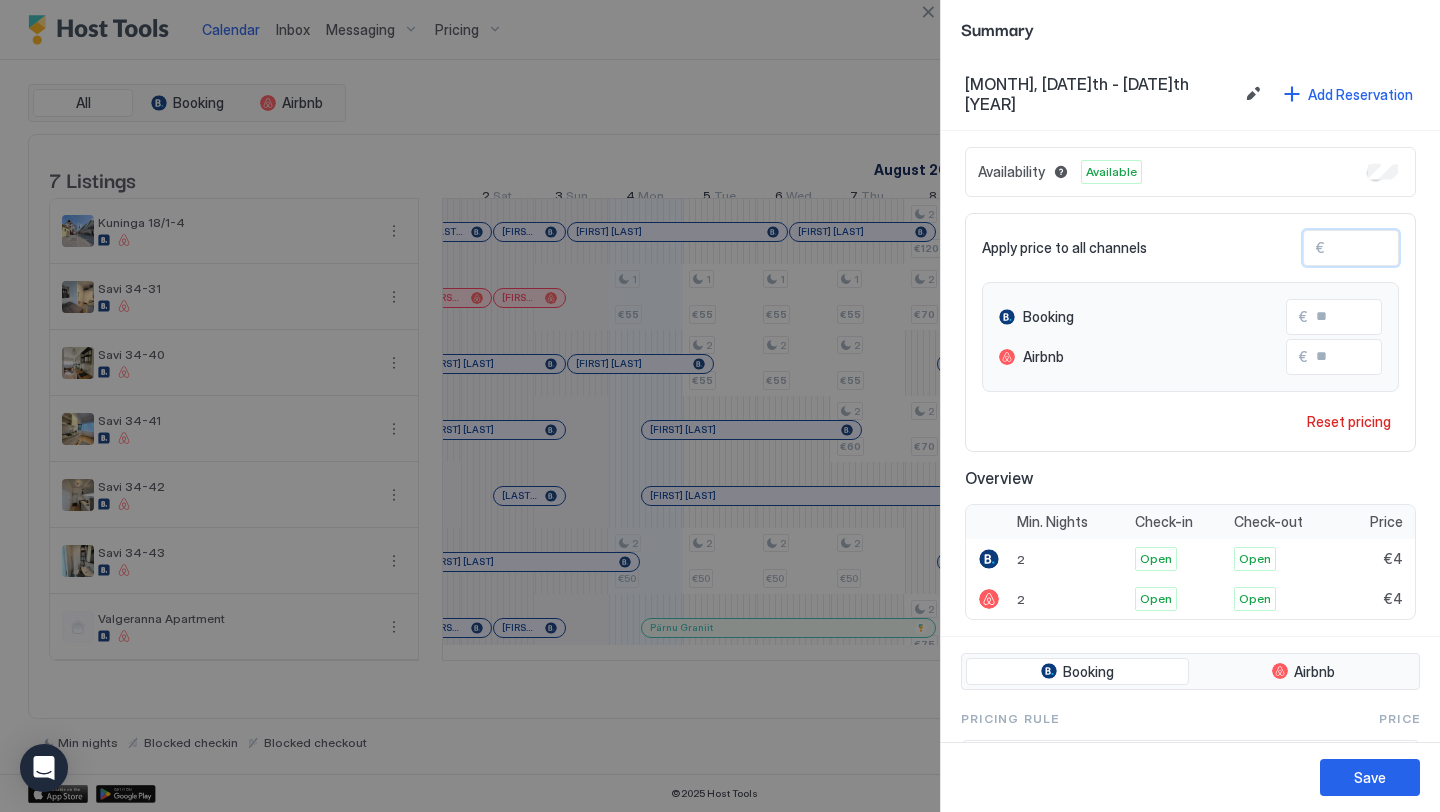 type on "**" 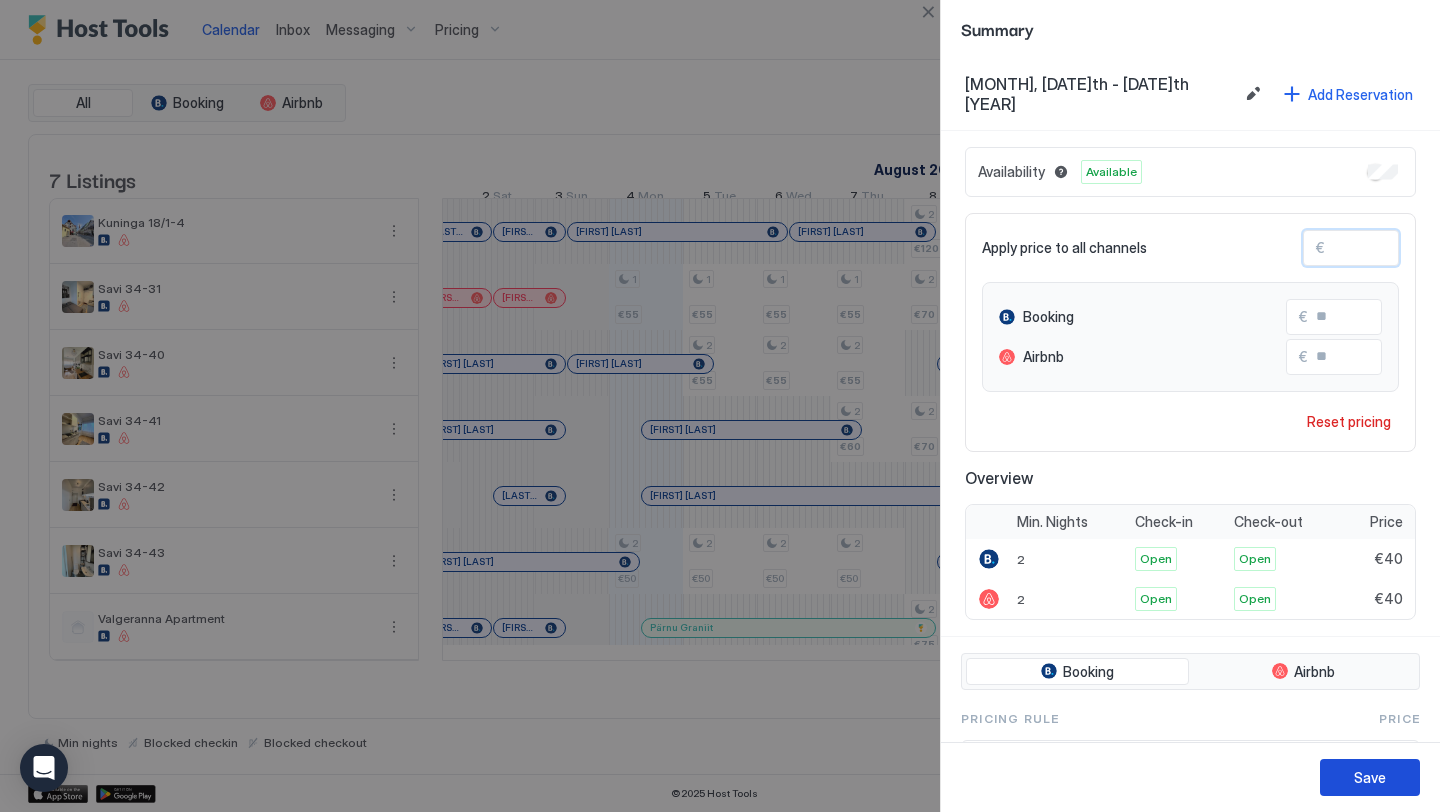 type on "**" 